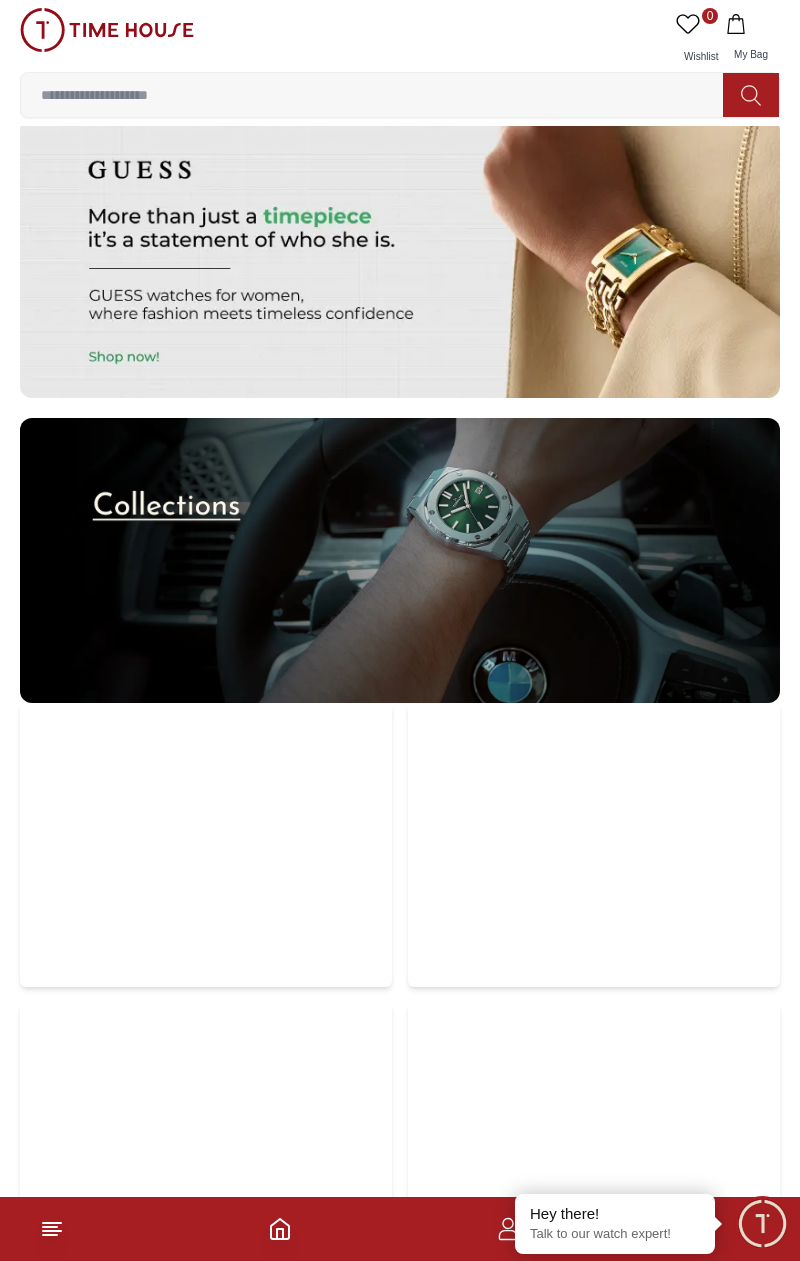 scroll, scrollTop: 6117, scrollLeft: 0, axis: vertical 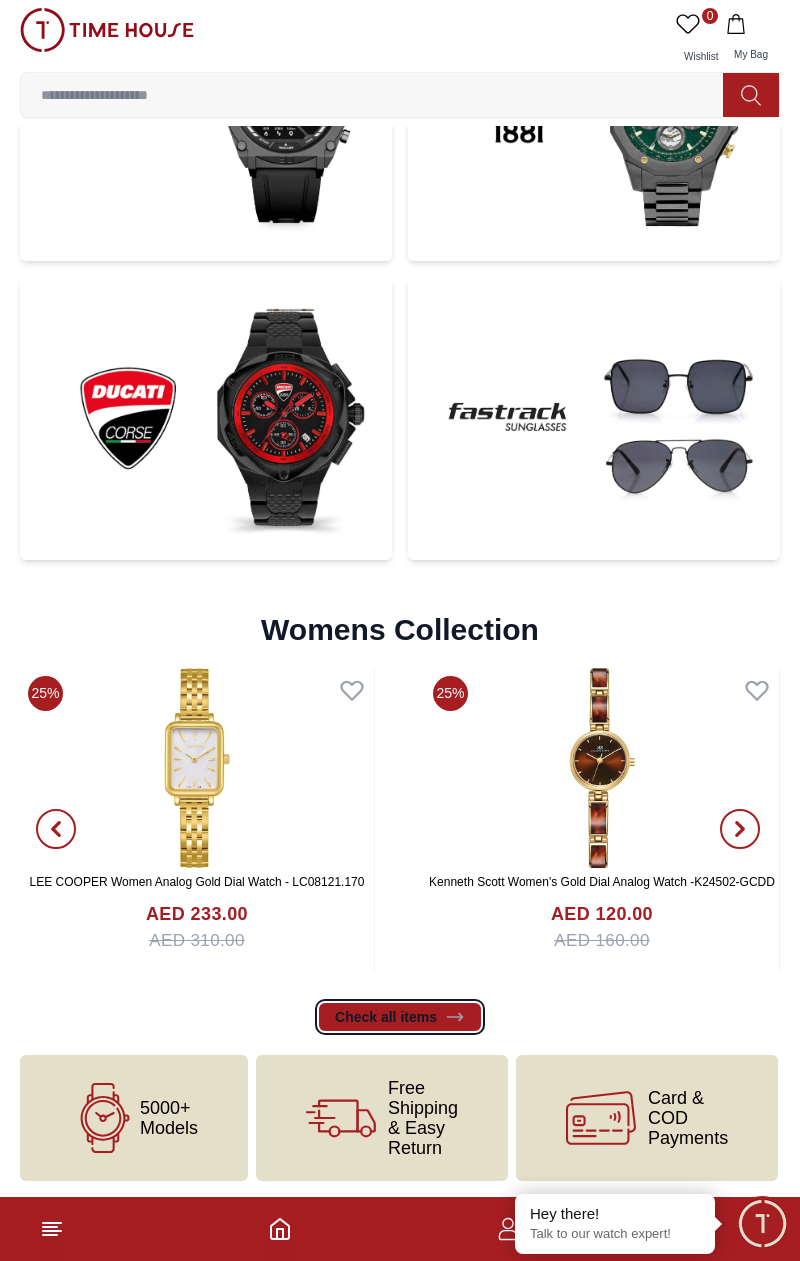 click on "Check all items" at bounding box center (400, 1017) 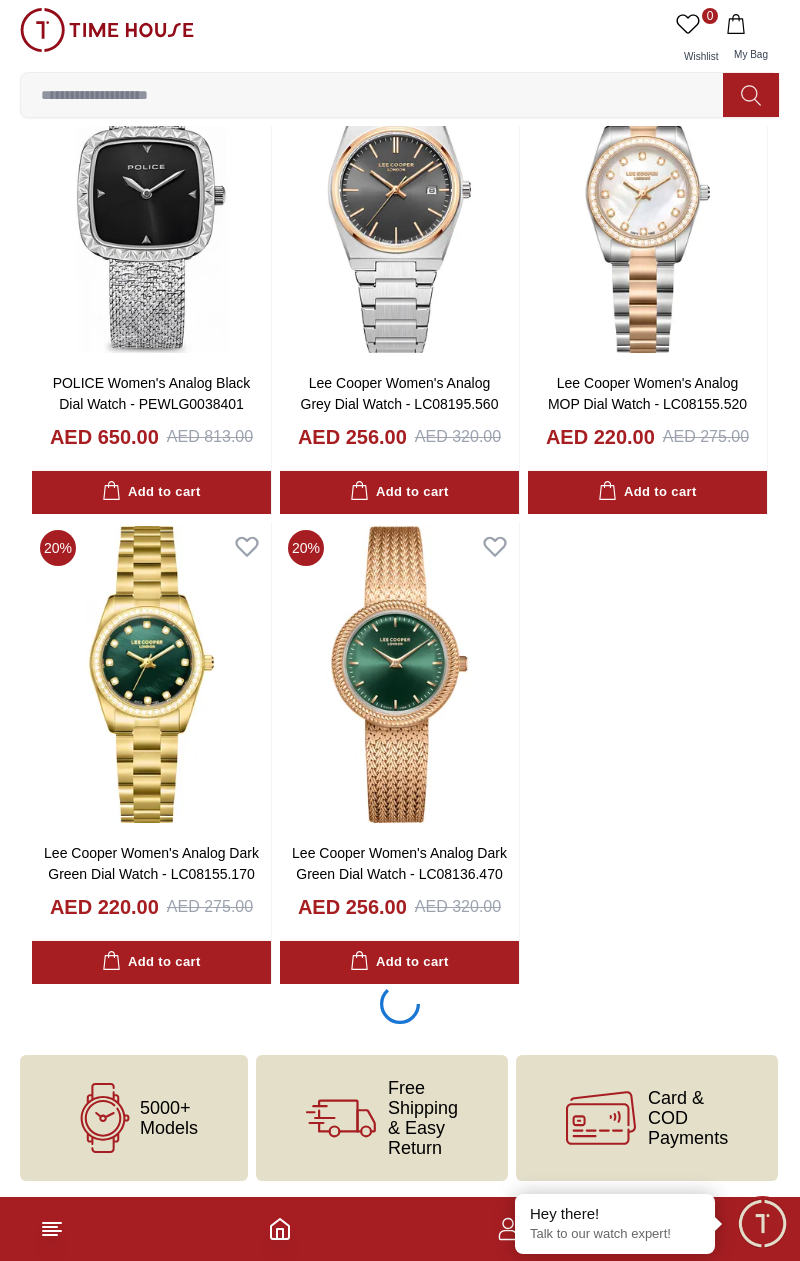scroll, scrollTop: 2517, scrollLeft: 0, axis: vertical 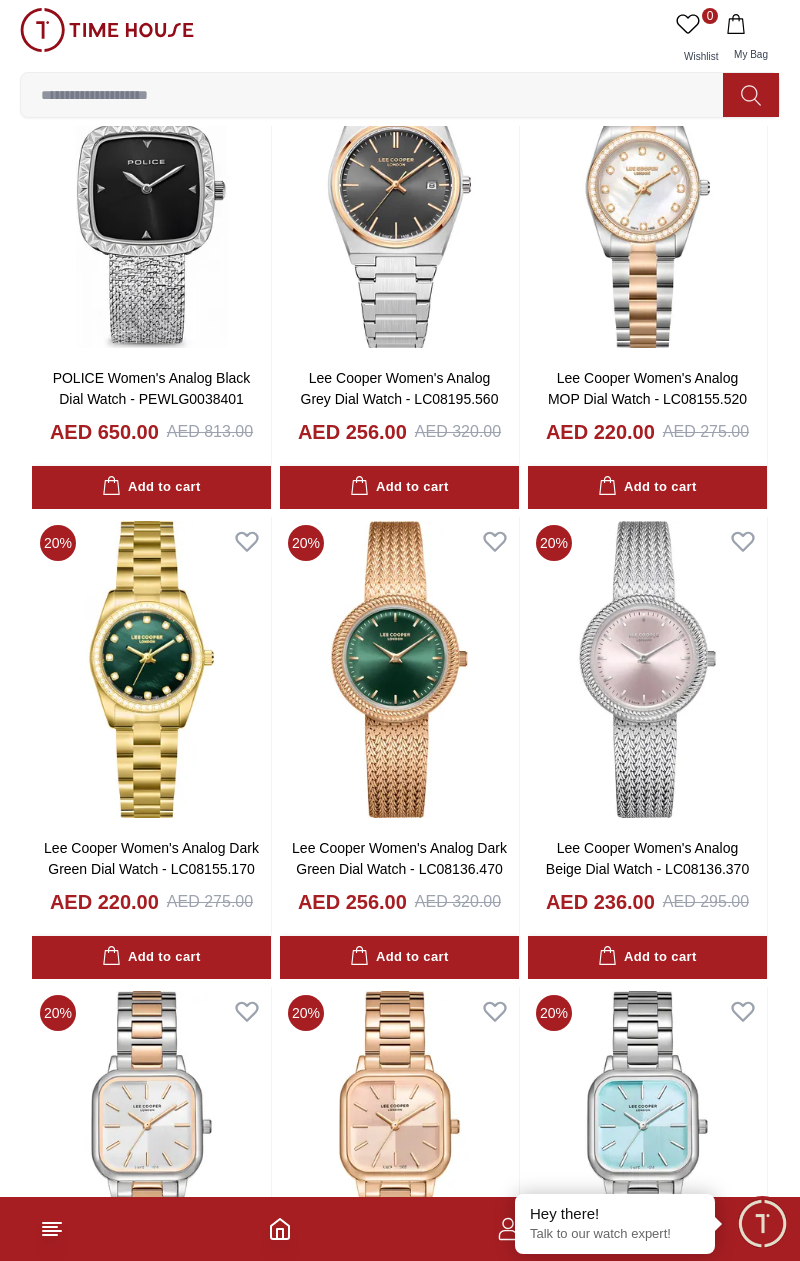 click 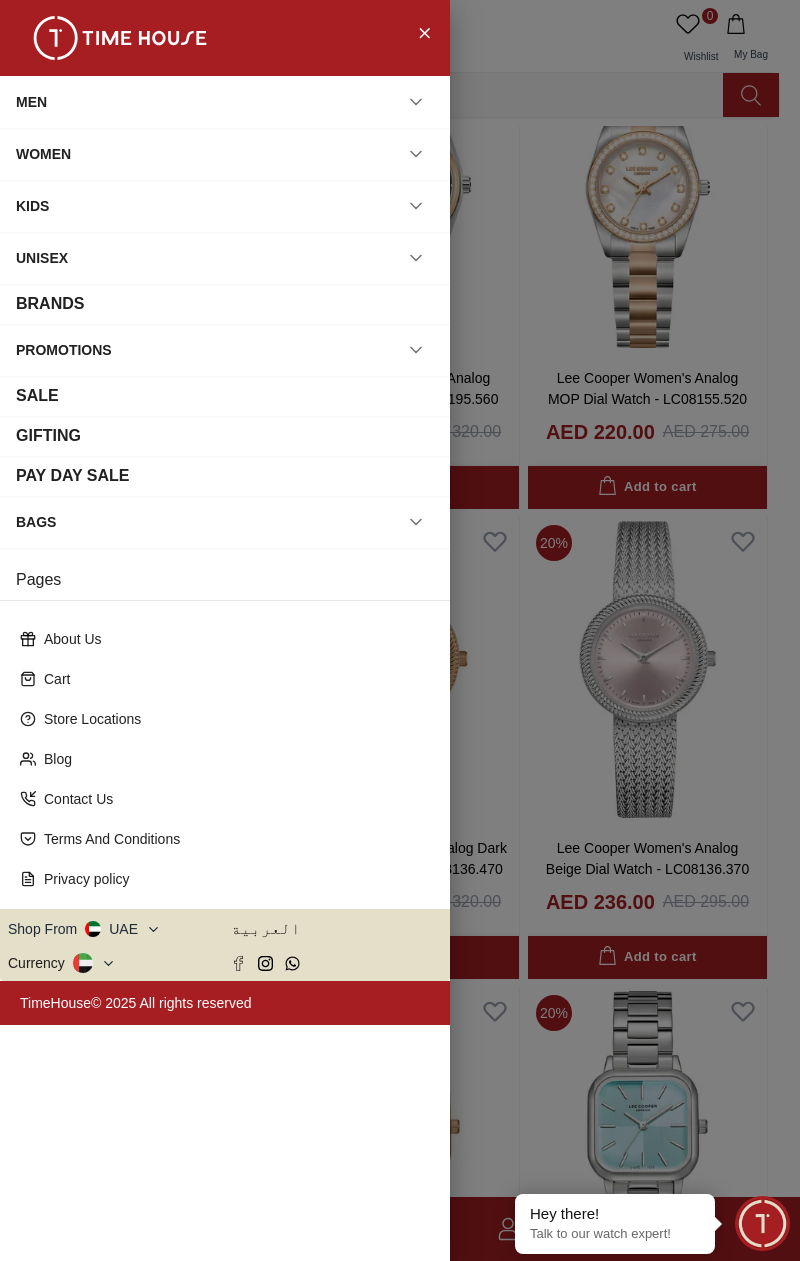 click on "GIFTING" at bounding box center [225, 436] 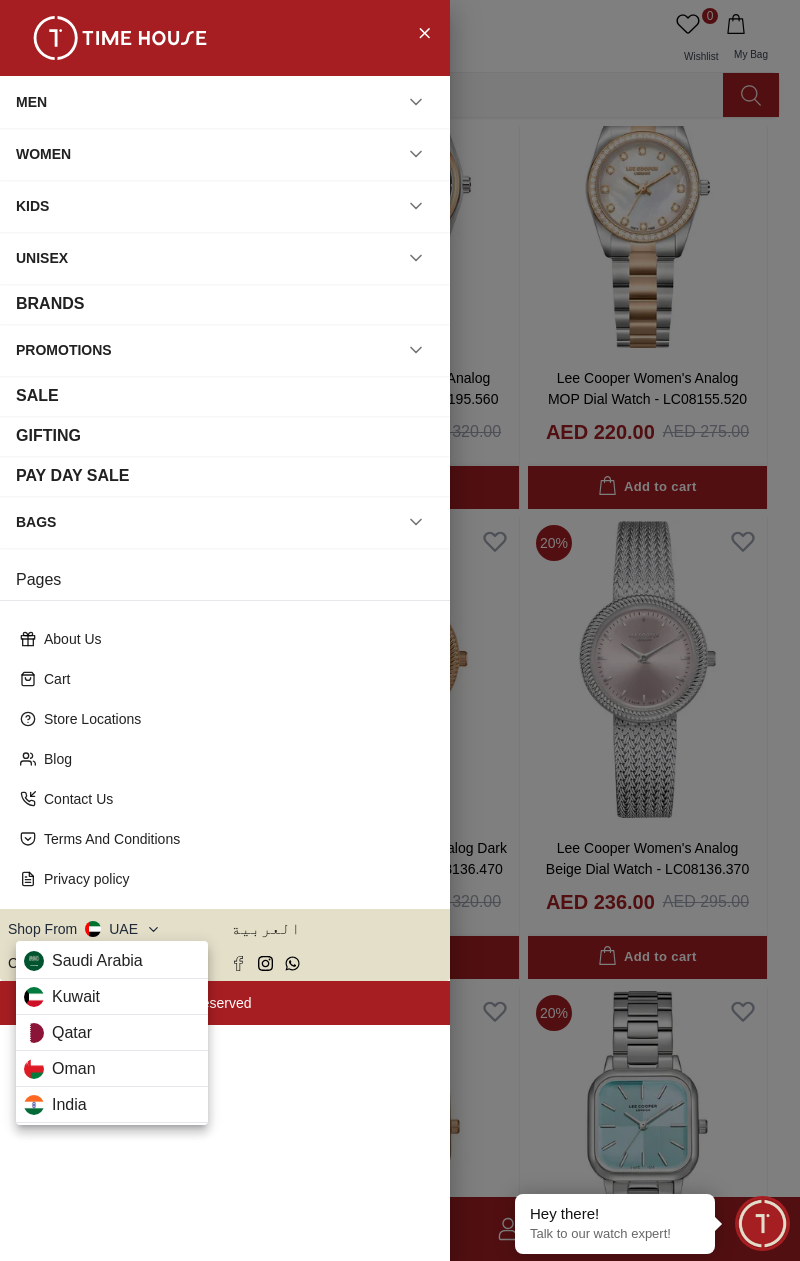 click on "Qatar" at bounding box center (112, 1033) 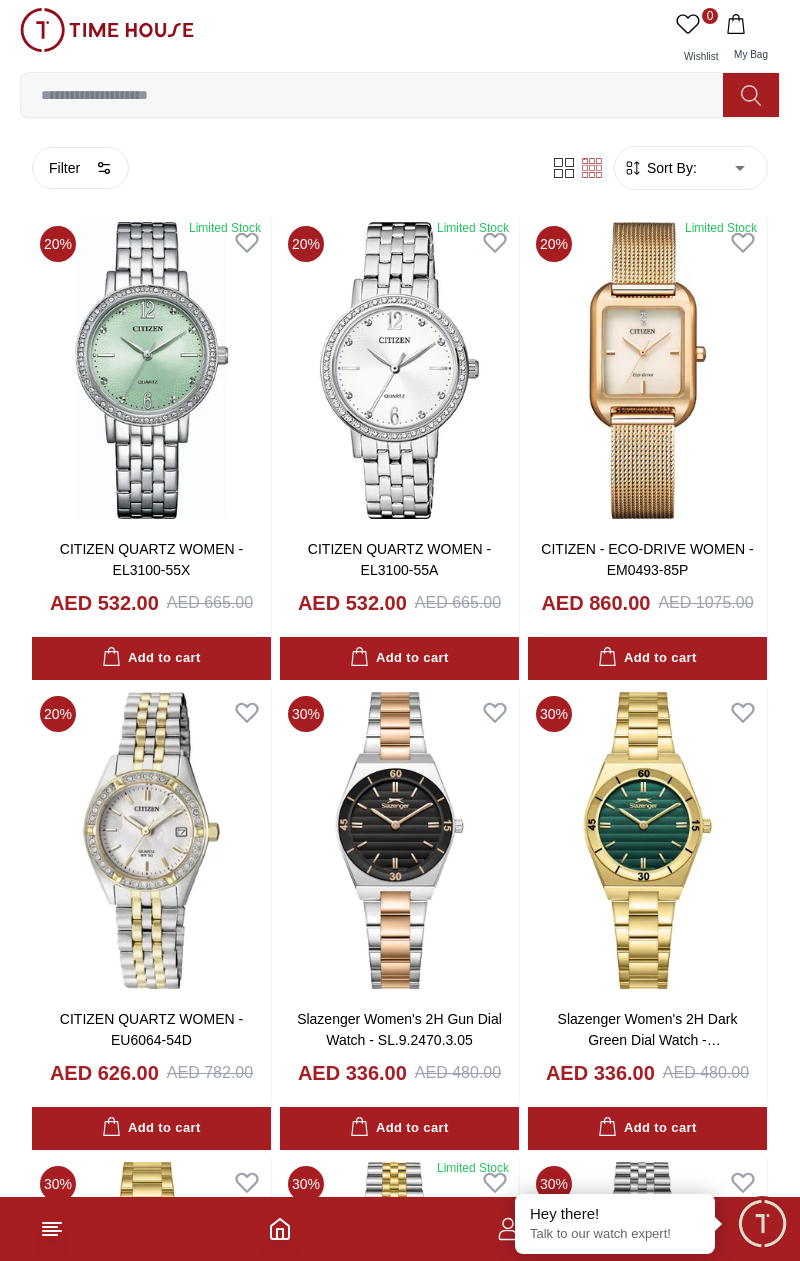 scroll, scrollTop: 0, scrollLeft: 0, axis: both 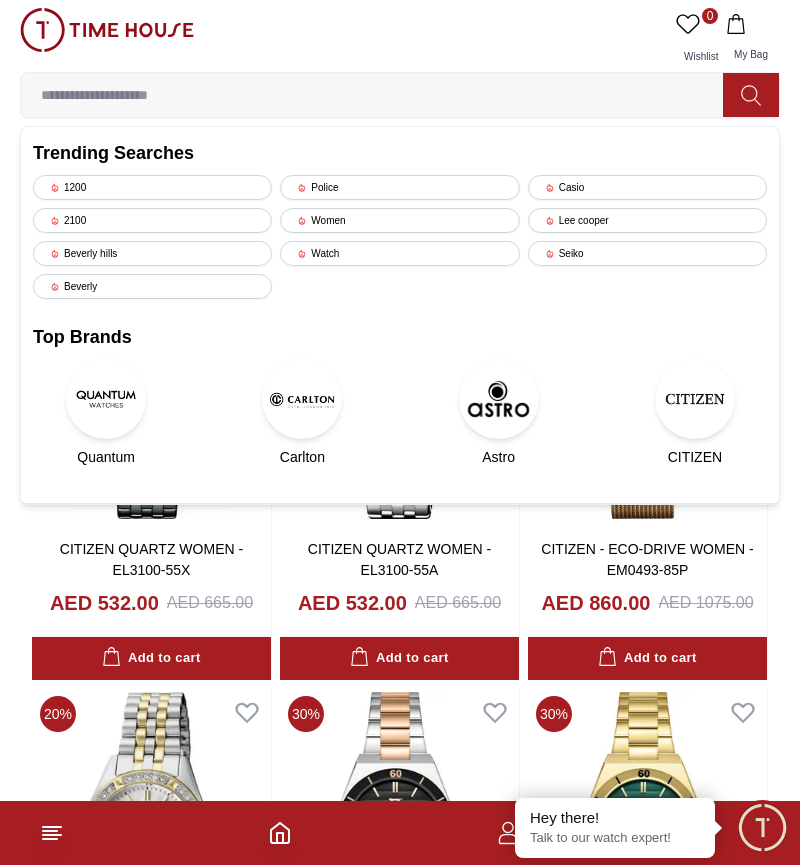 click on "Lee cooper" at bounding box center (647, 220) 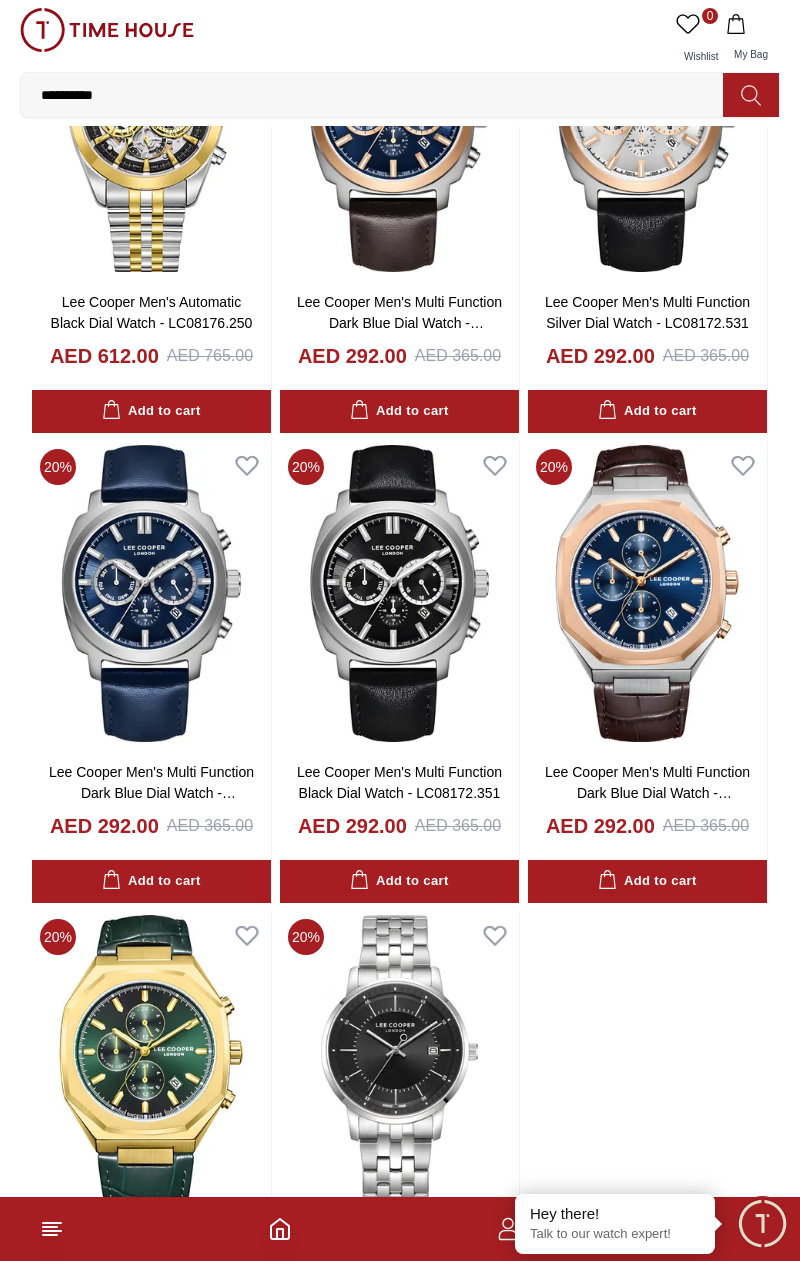 scroll, scrollTop: 2521, scrollLeft: 0, axis: vertical 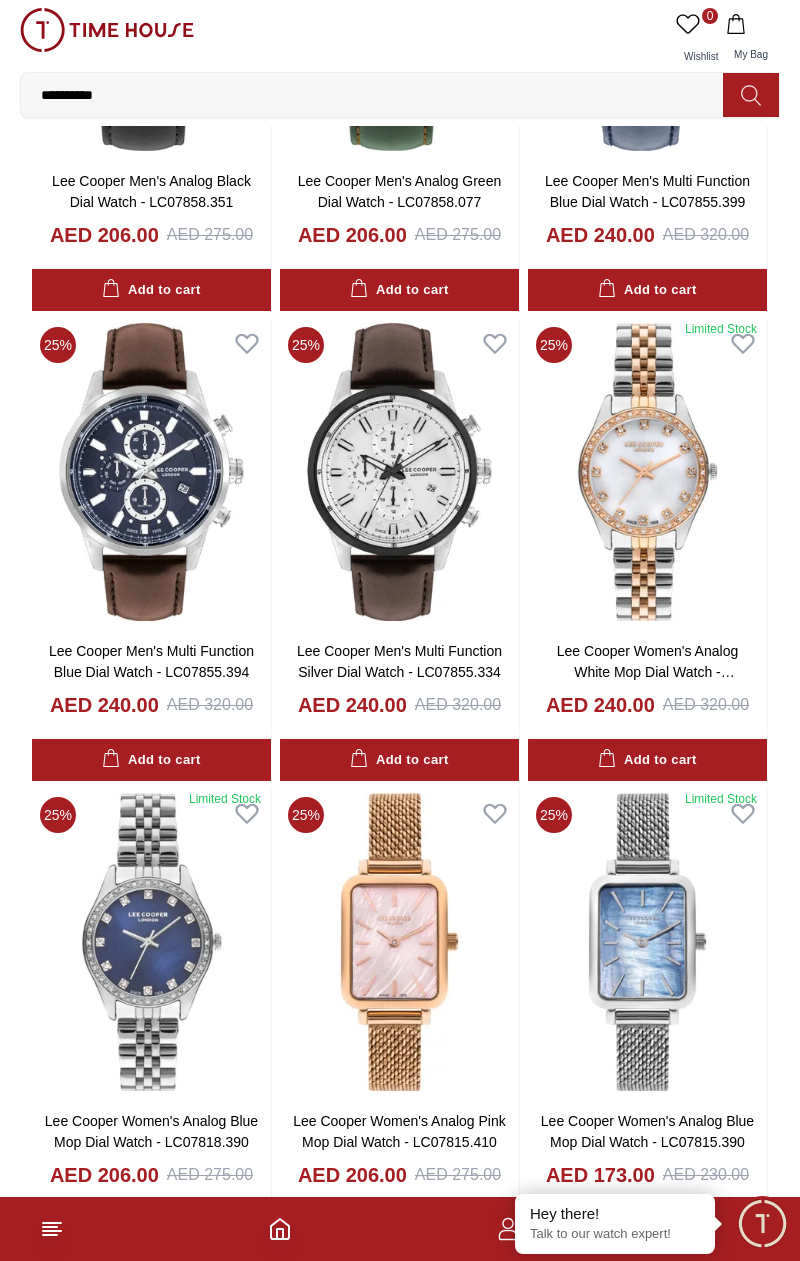 click at bounding box center [151, 941] 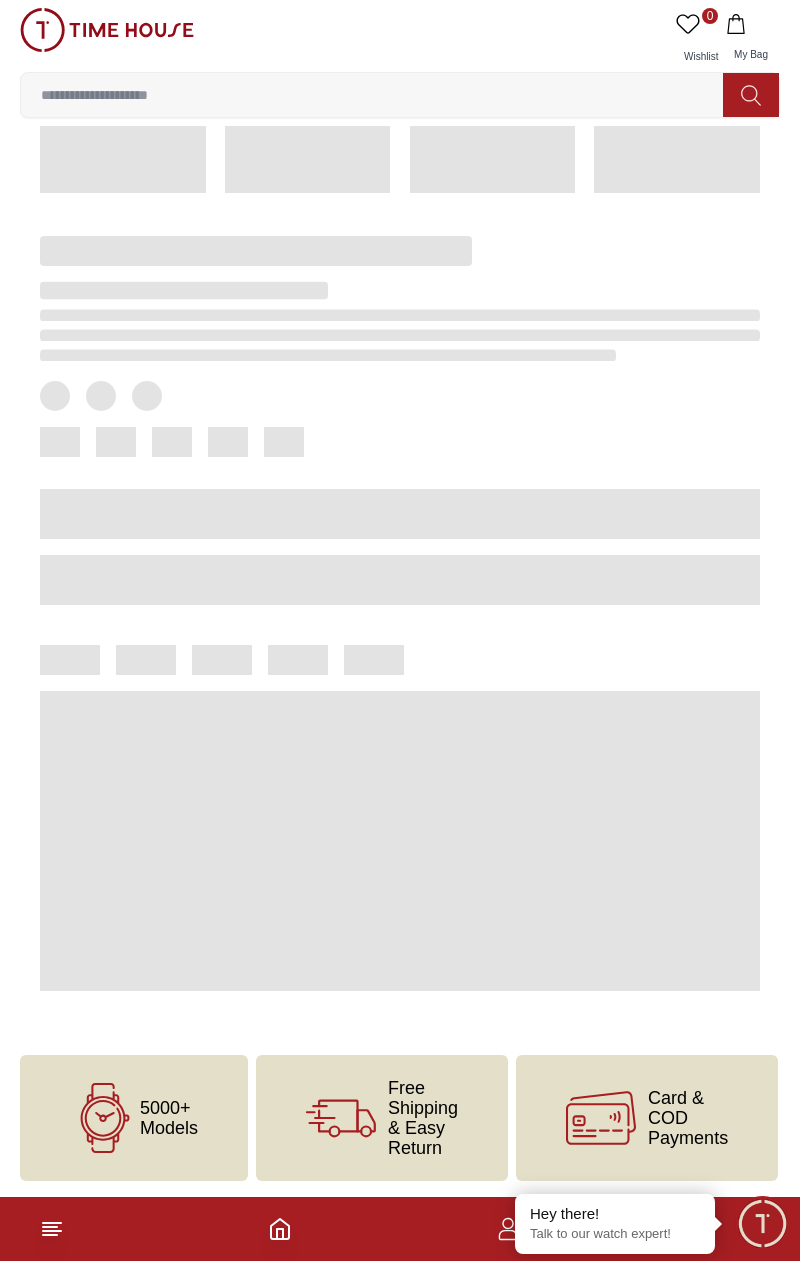 scroll, scrollTop: 0, scrollLeft: 0, axis: both 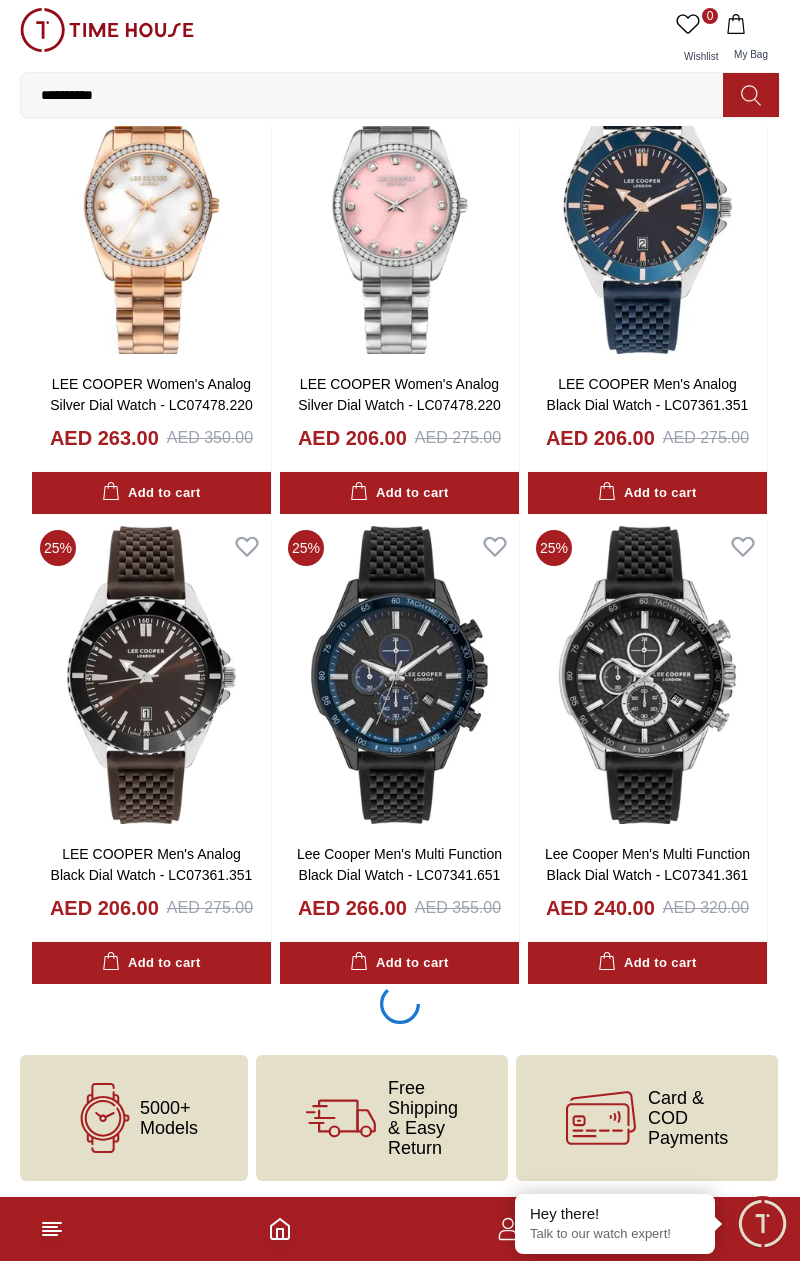 click 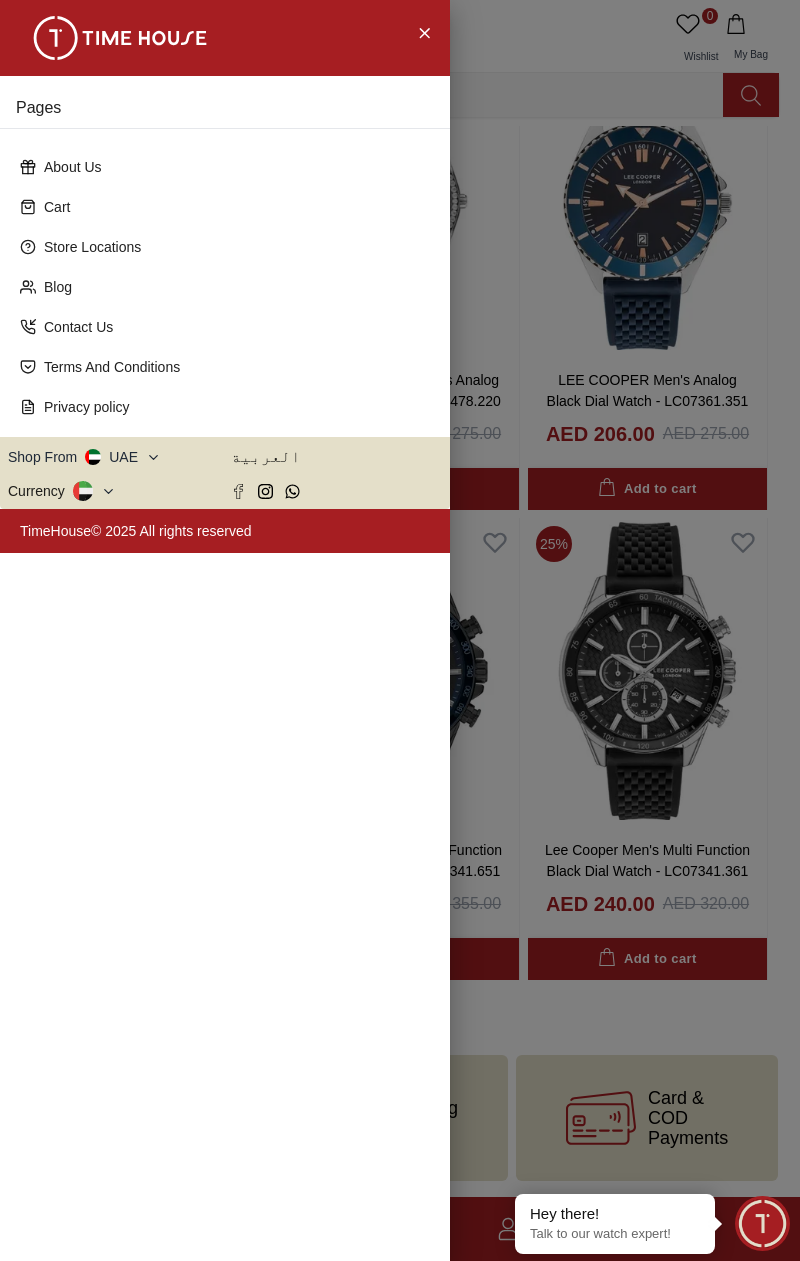 click on "Pages About Us Cart Store Locations Blog Contact Us Terms And Conditions Privacy policy Shop From UAE العربية     Currency    TimeHouse© 2025 All rights reserved" at bounding box center [225, 630] 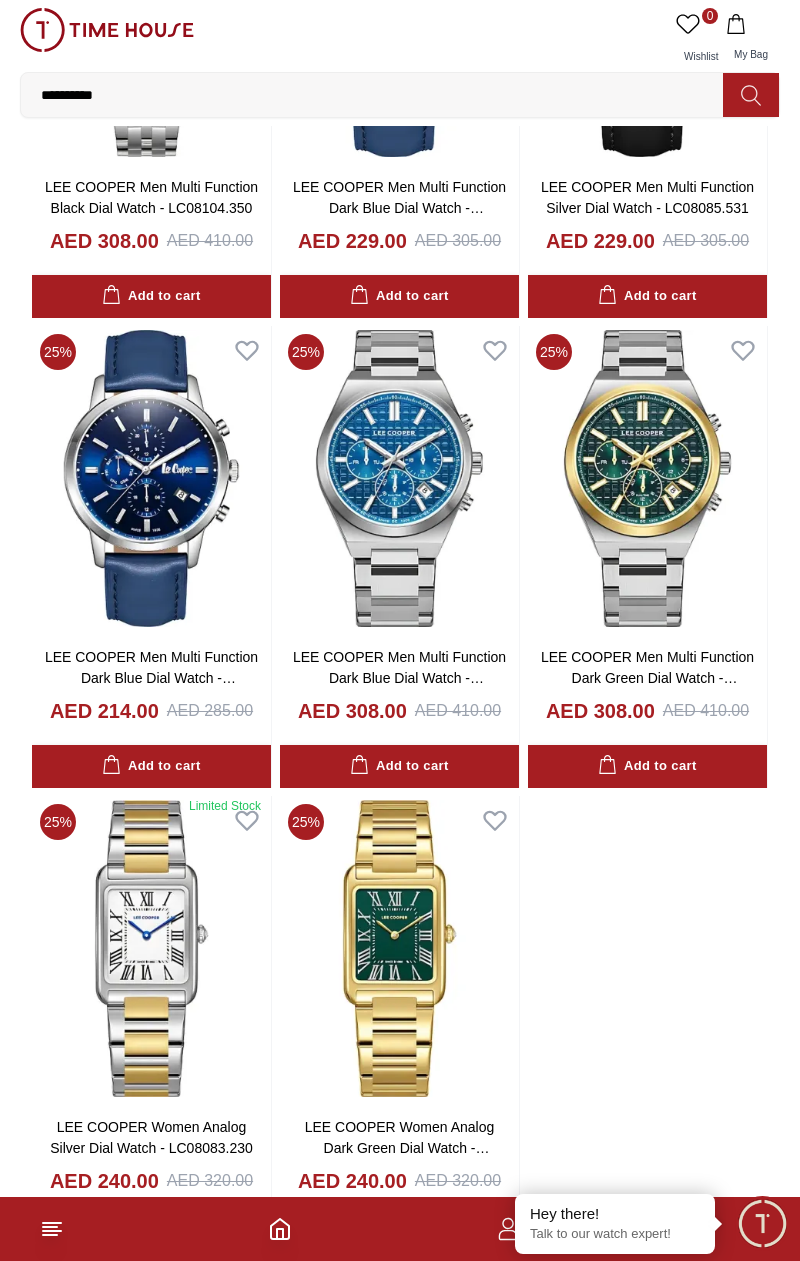 scroll, scrollTop: 2521, scrollLeft: 0, axis: vertical 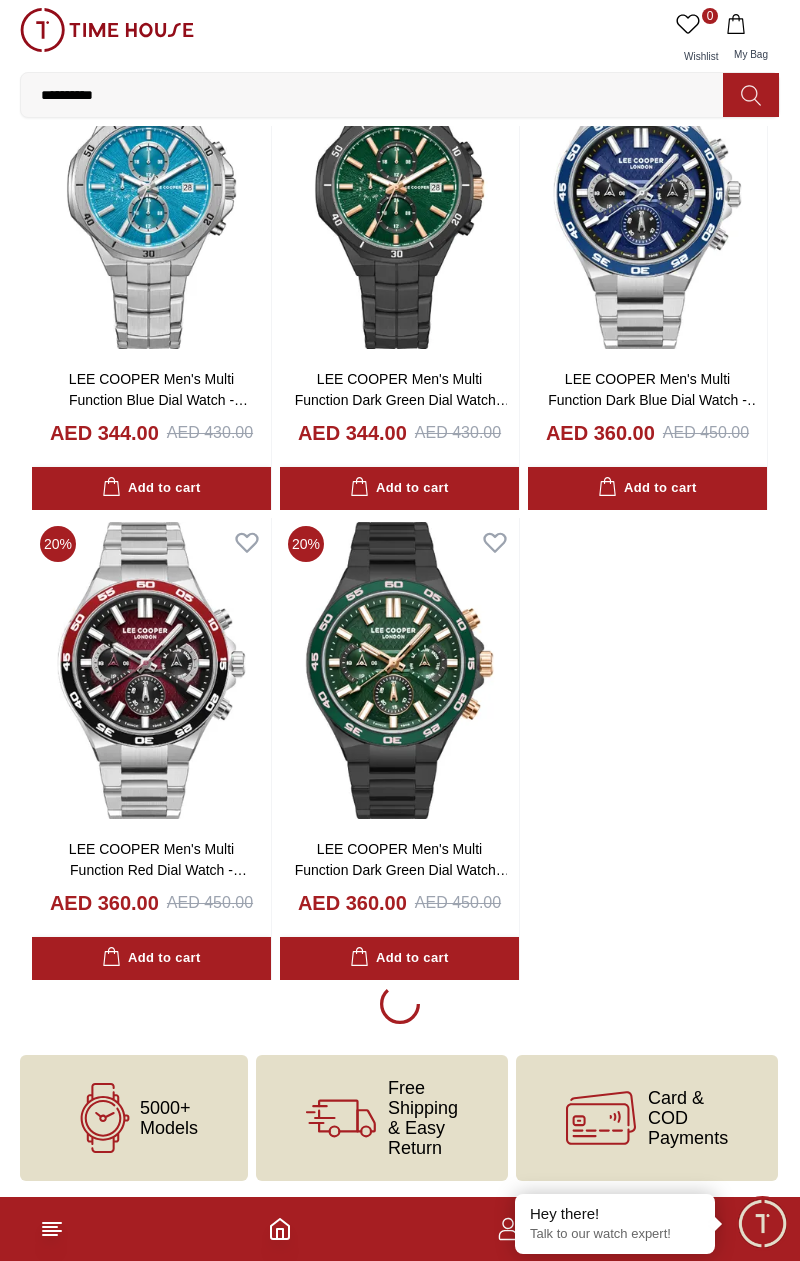 click 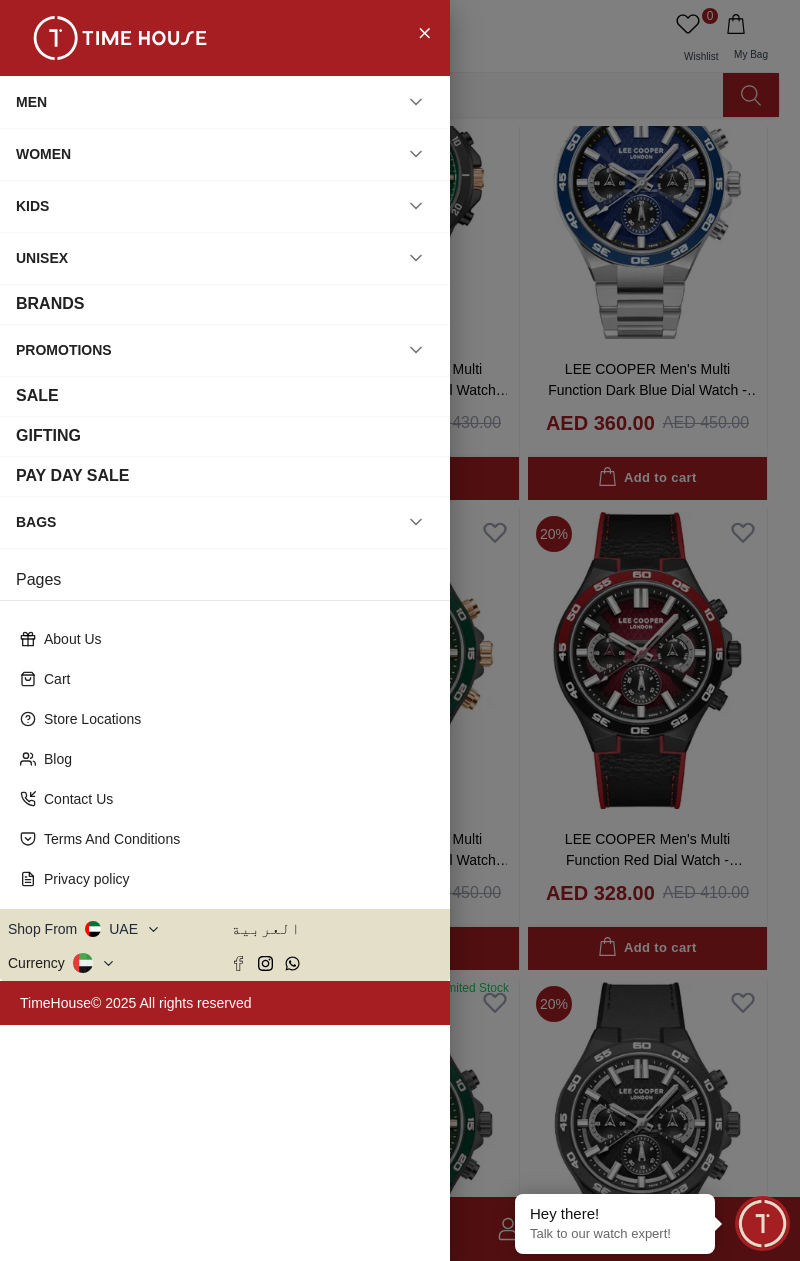 click at bounding box center [400, 630] 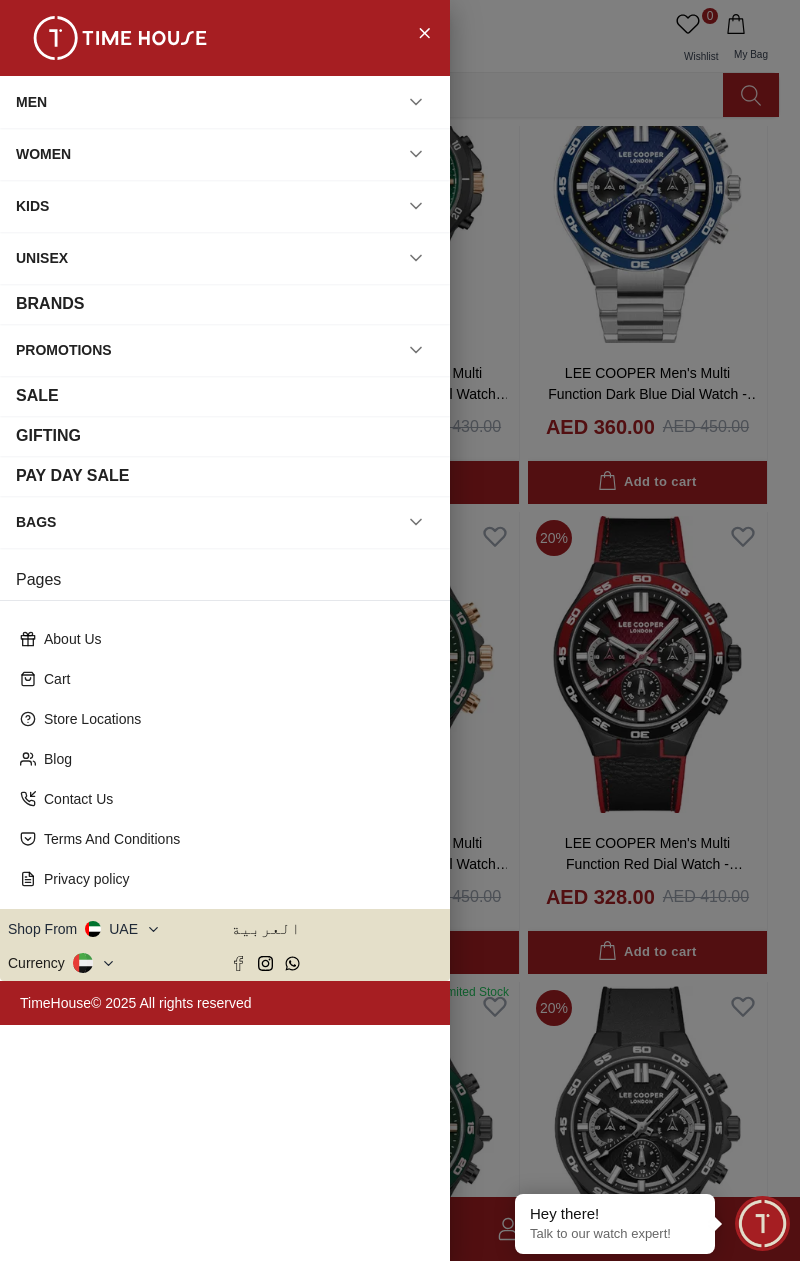 click at bounding box center (400, 630) 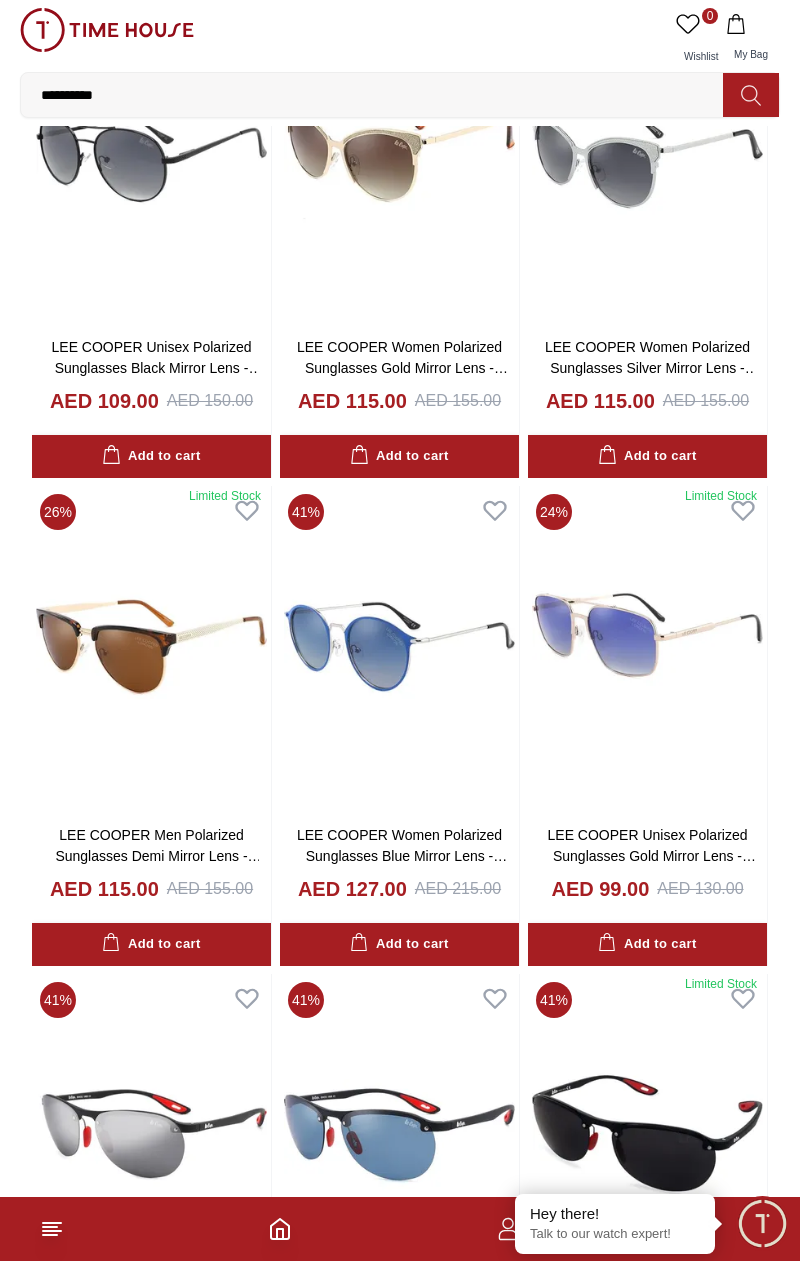 scroll, scrollTop: 18205, scrollLeft: 0, axis: vertical 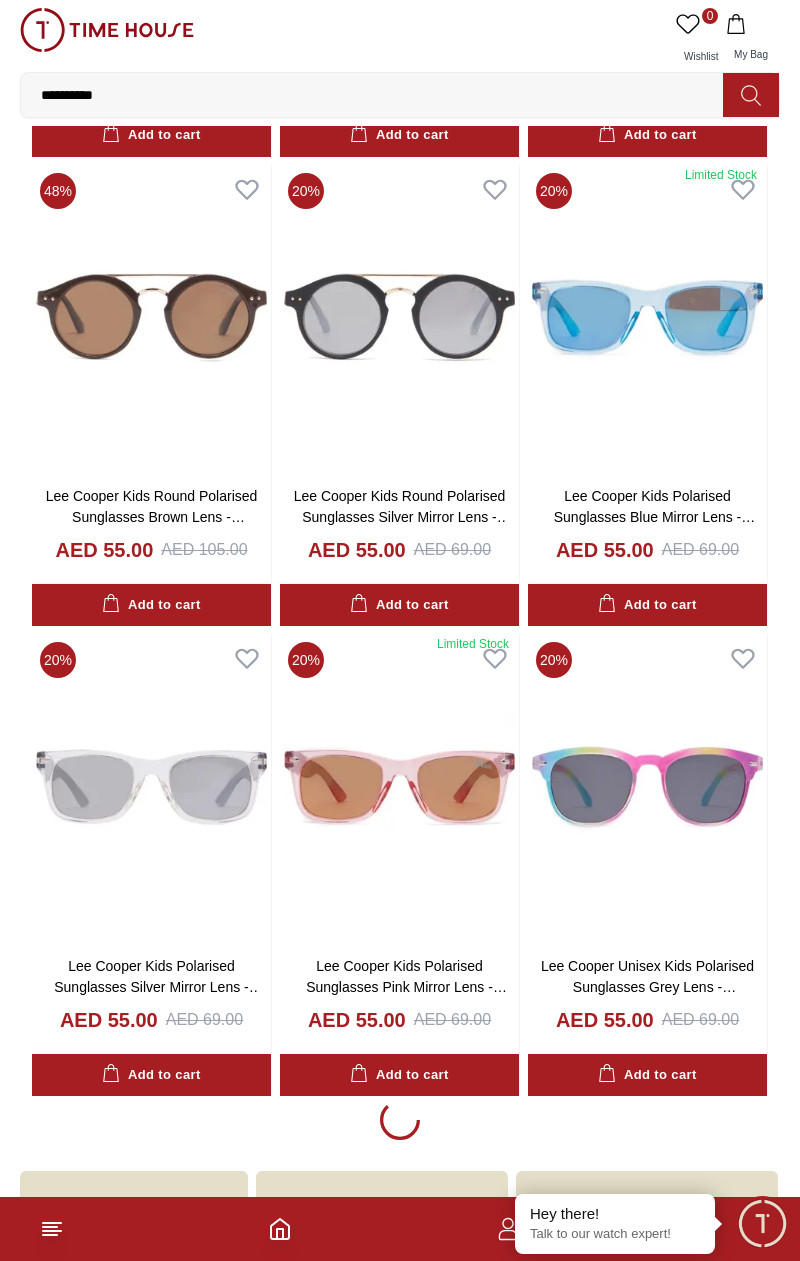 click on "My Bag" at bounding box center (751, 40) 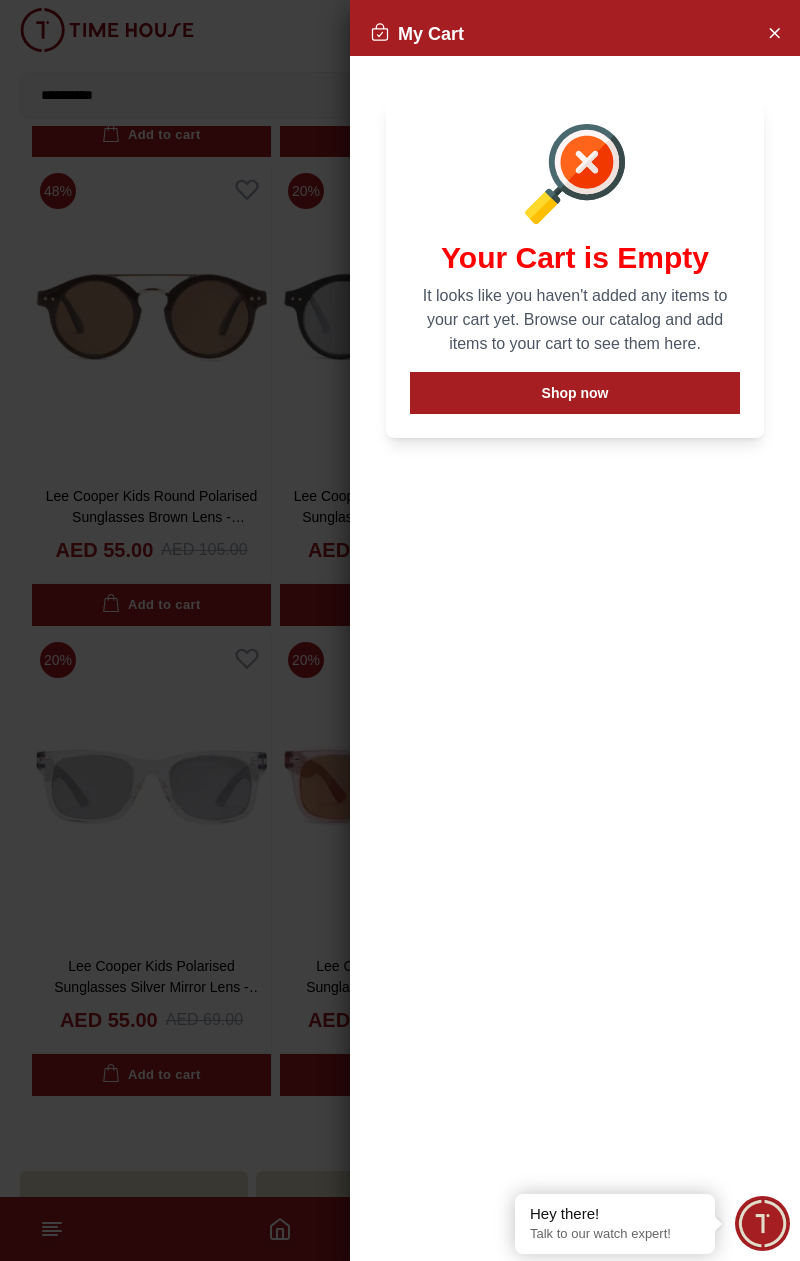 click at bounding box center [400, 630] 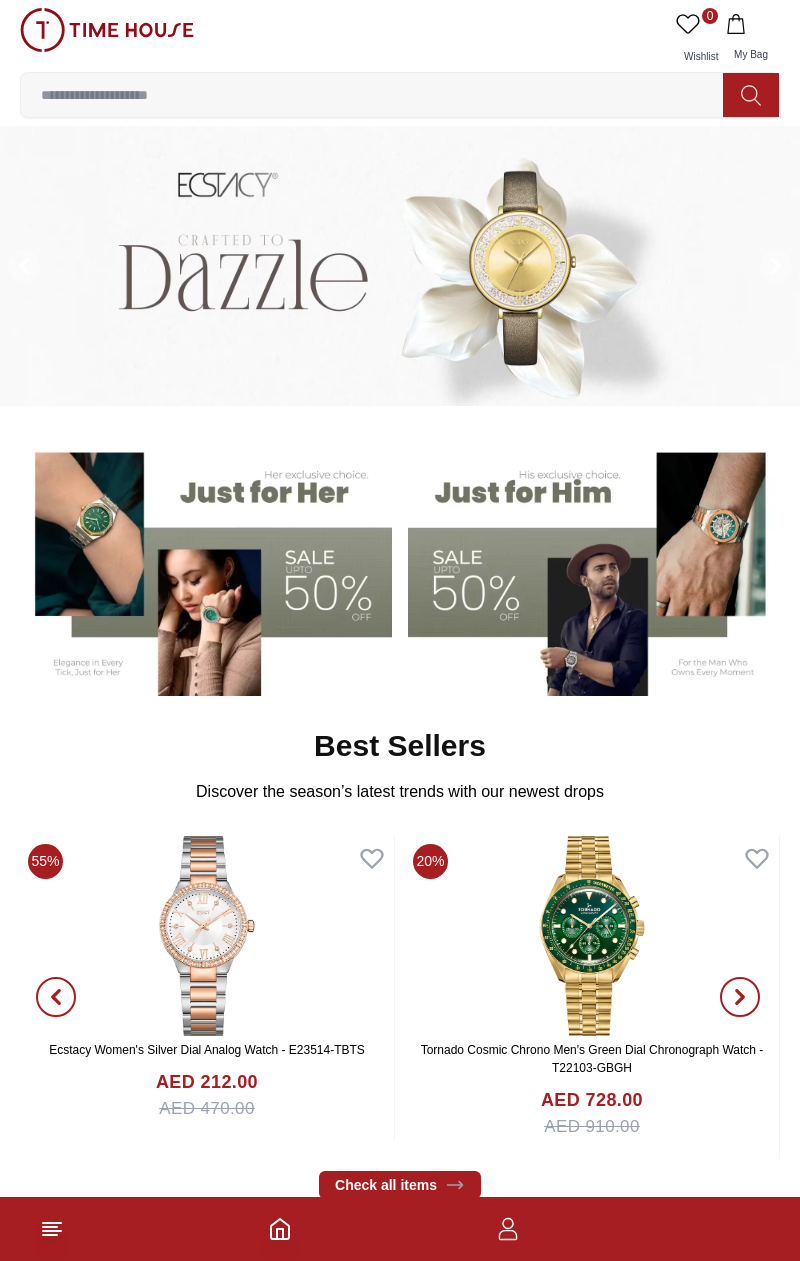scroll, scrollTop: 0, scrollLeft: 0, axis: both 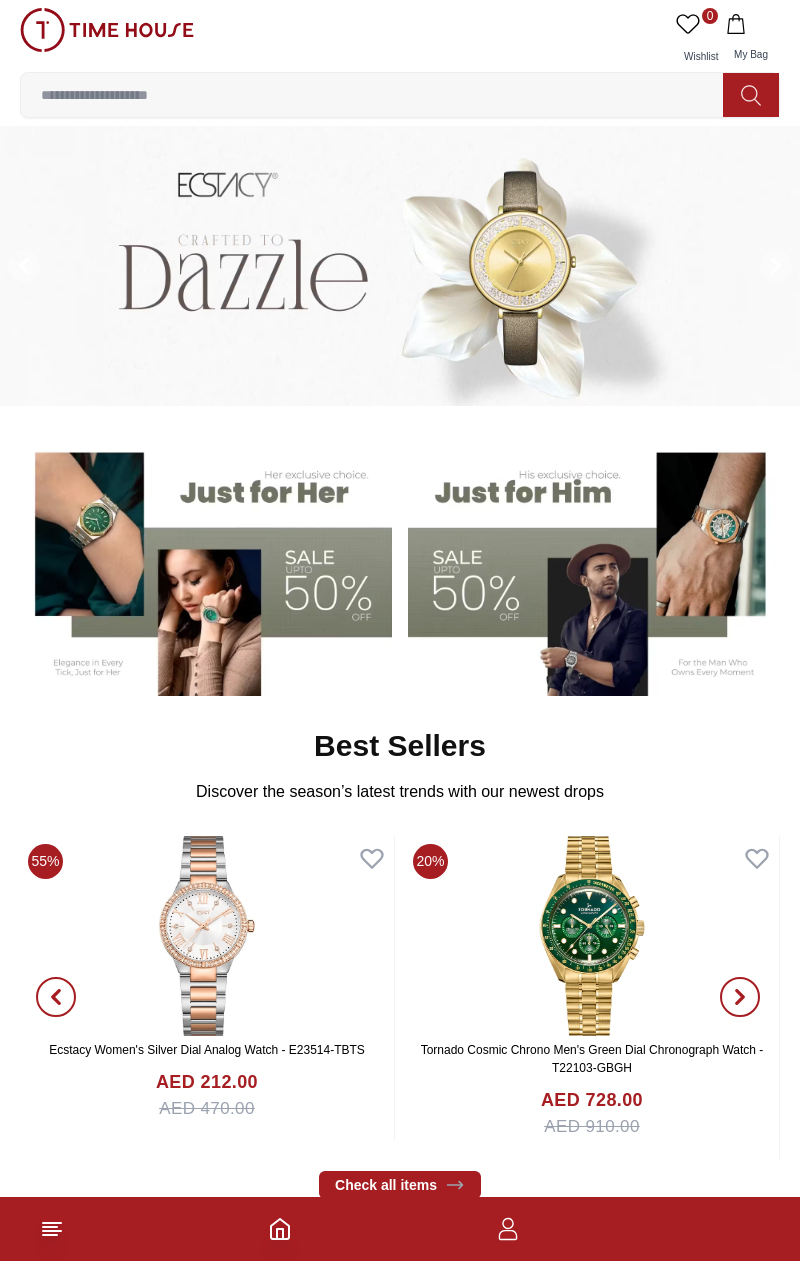 click 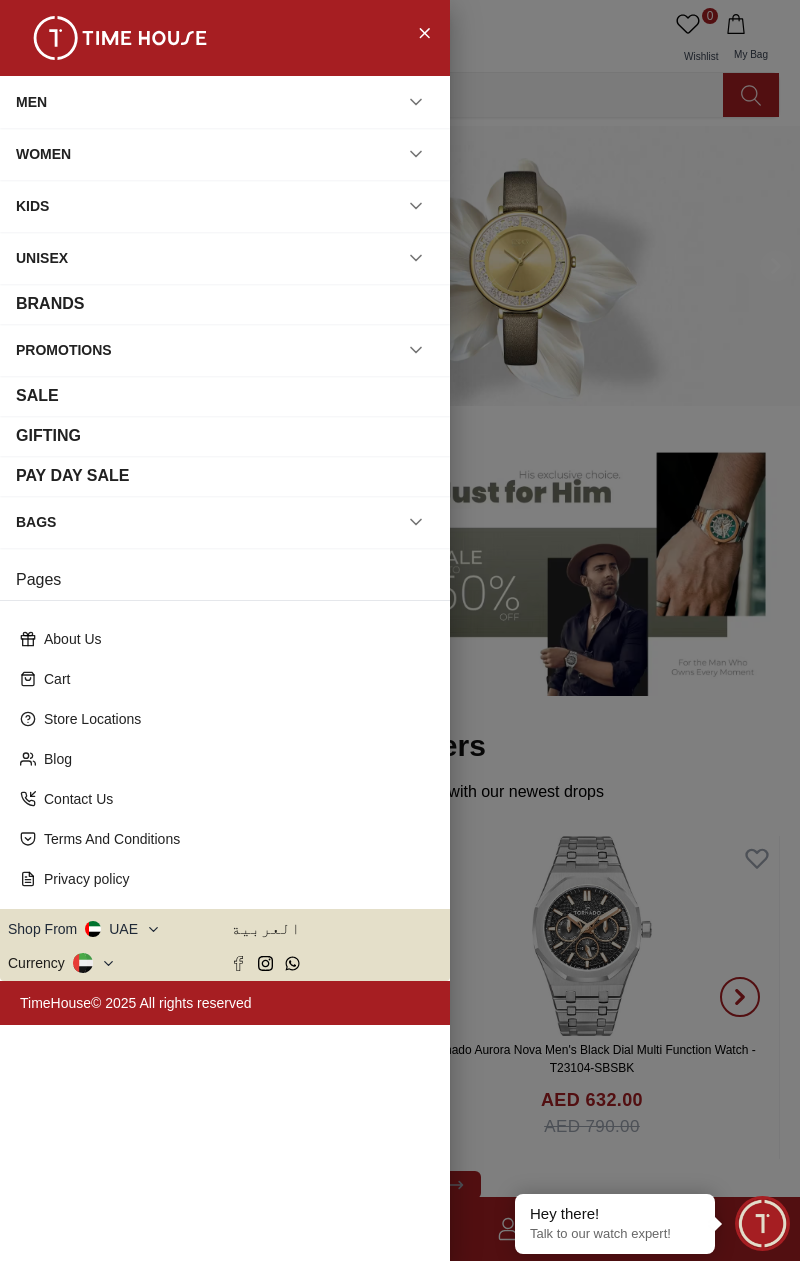 click on "Shop From UAE" at bounding box center [84, 929] 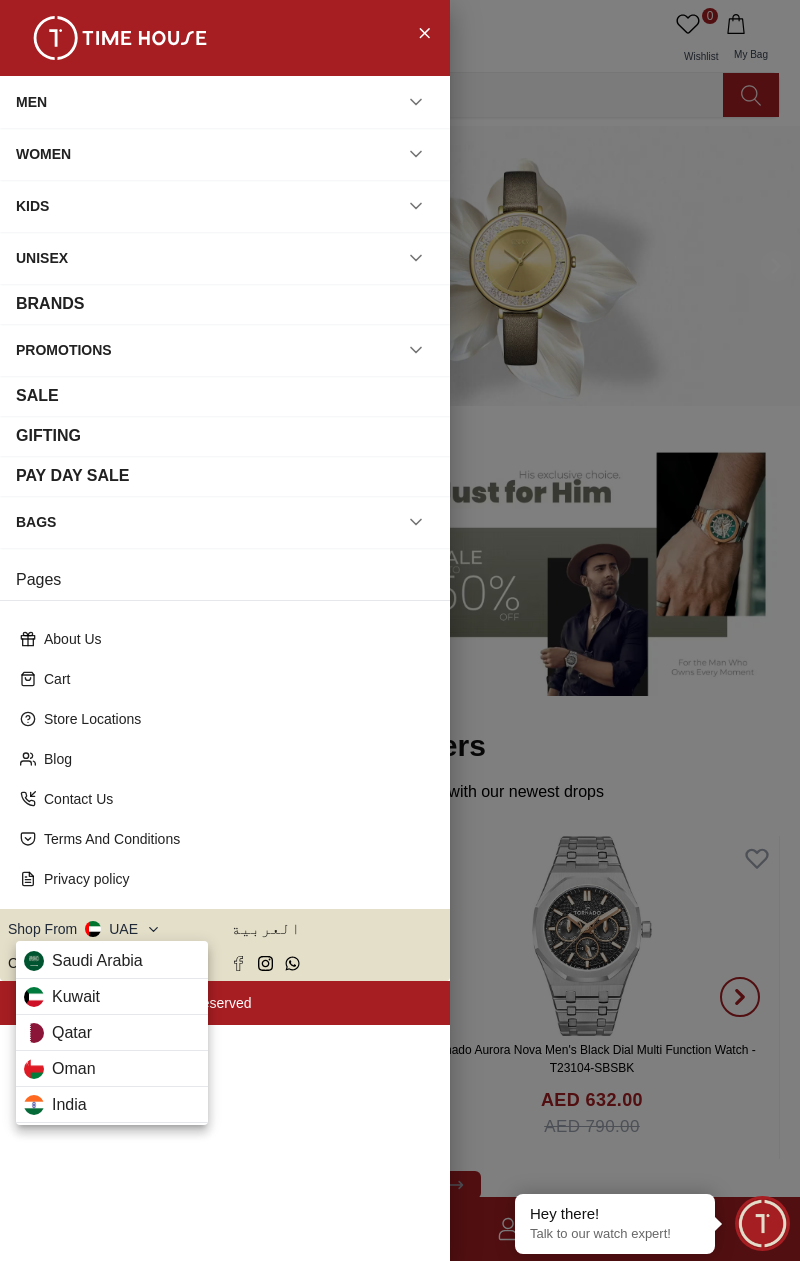 click on "Qatar" at bounding box center (112, 1033) 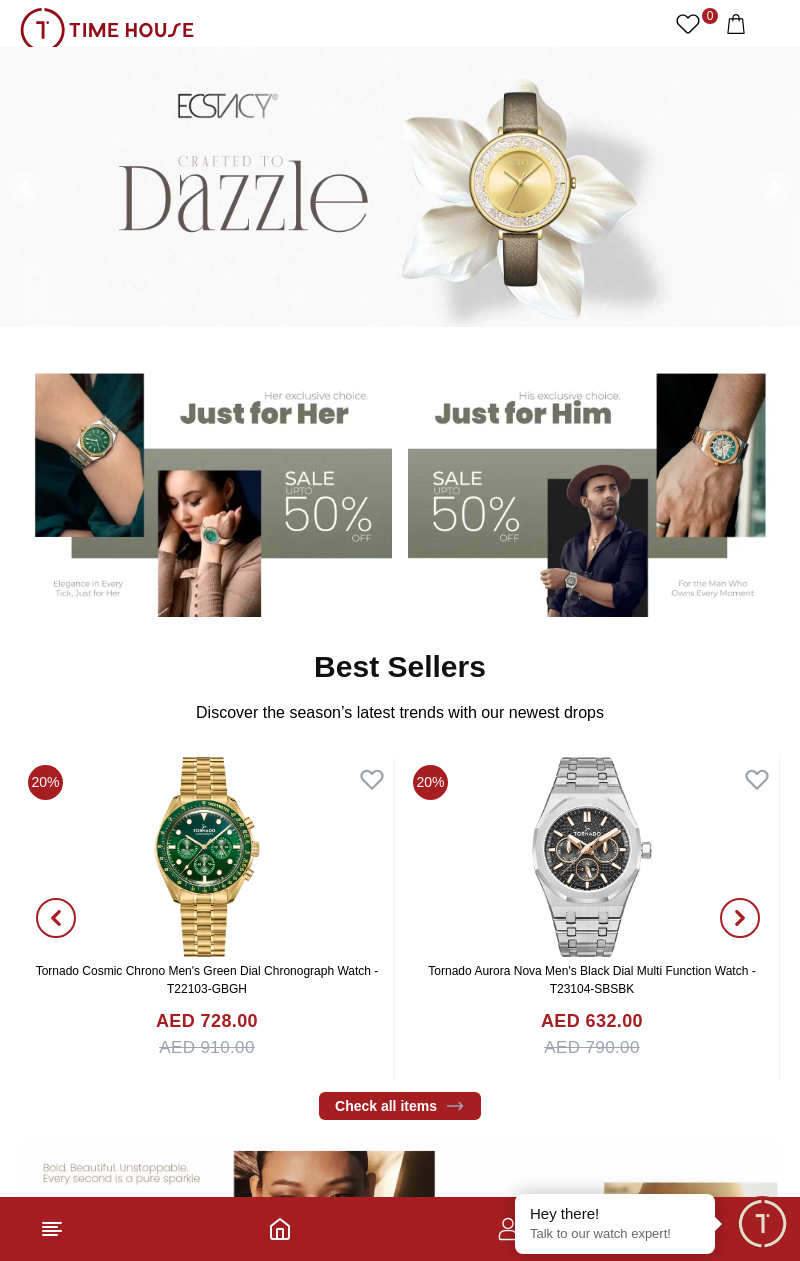 scroll, scrollTop: 0, scrollLeft: 0, axis: both 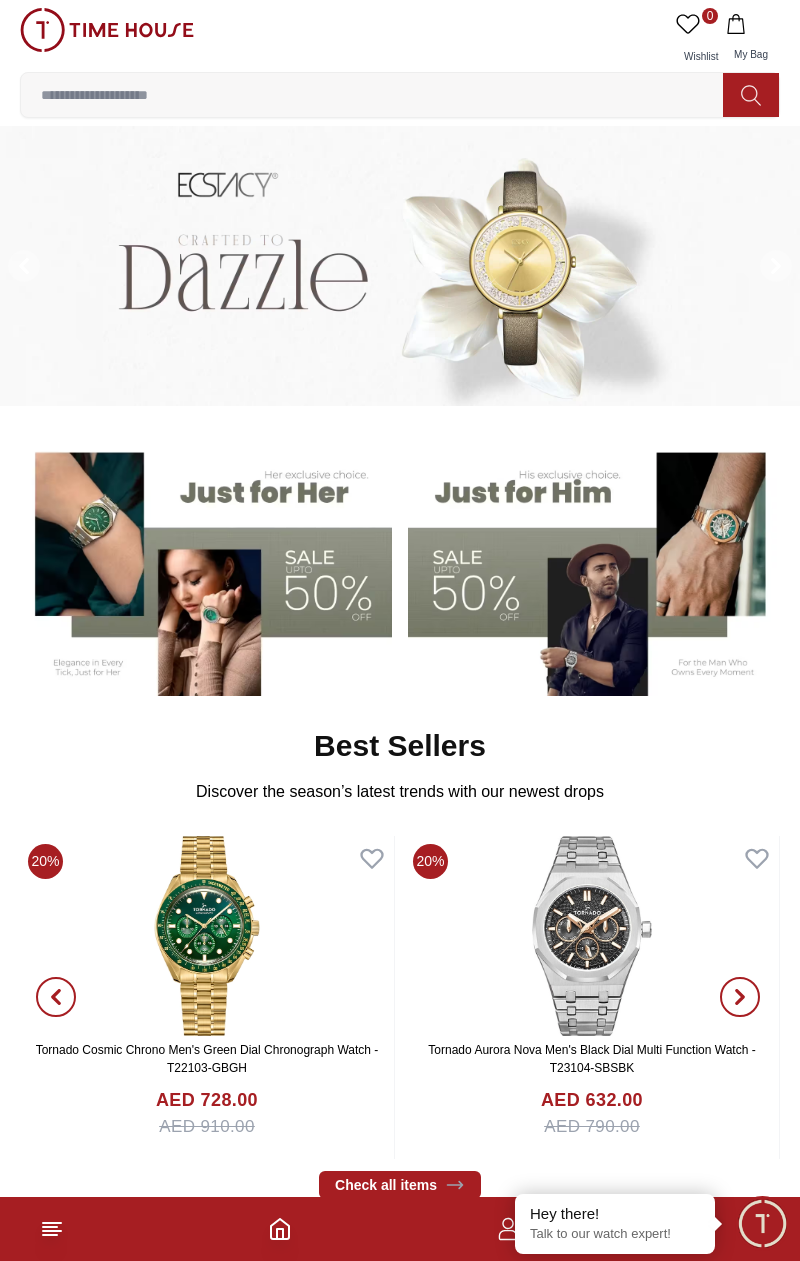 click 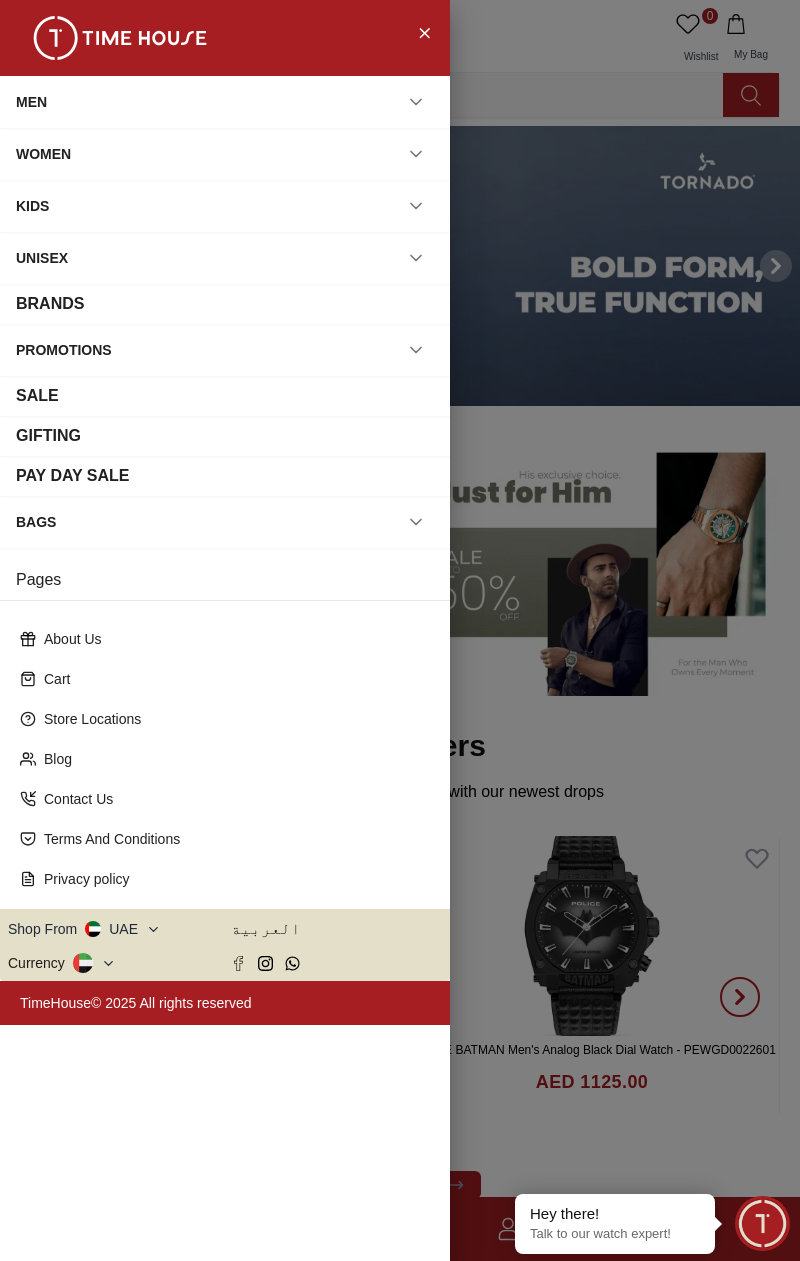 click on "Shop From UAE" at bounding box center [84, 929] 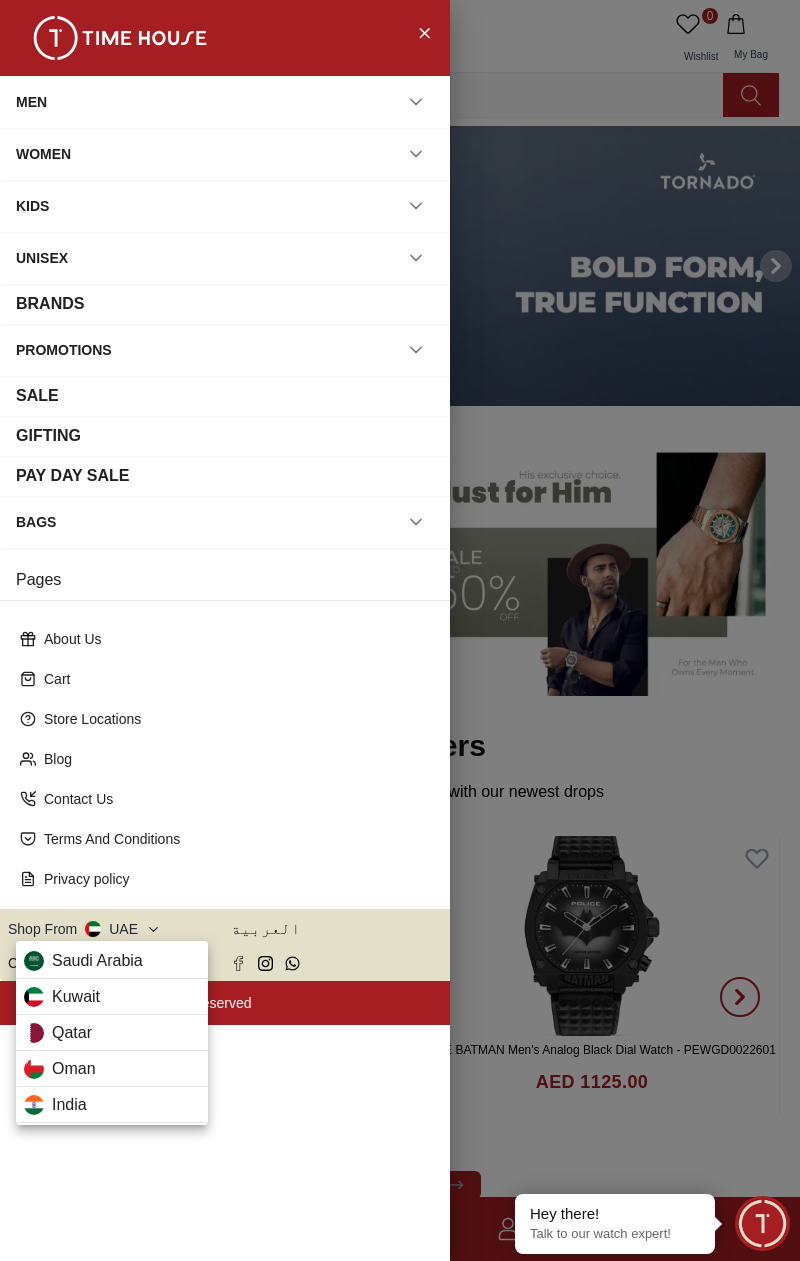 click on "Qatar" at bounding box center (112, 1033) 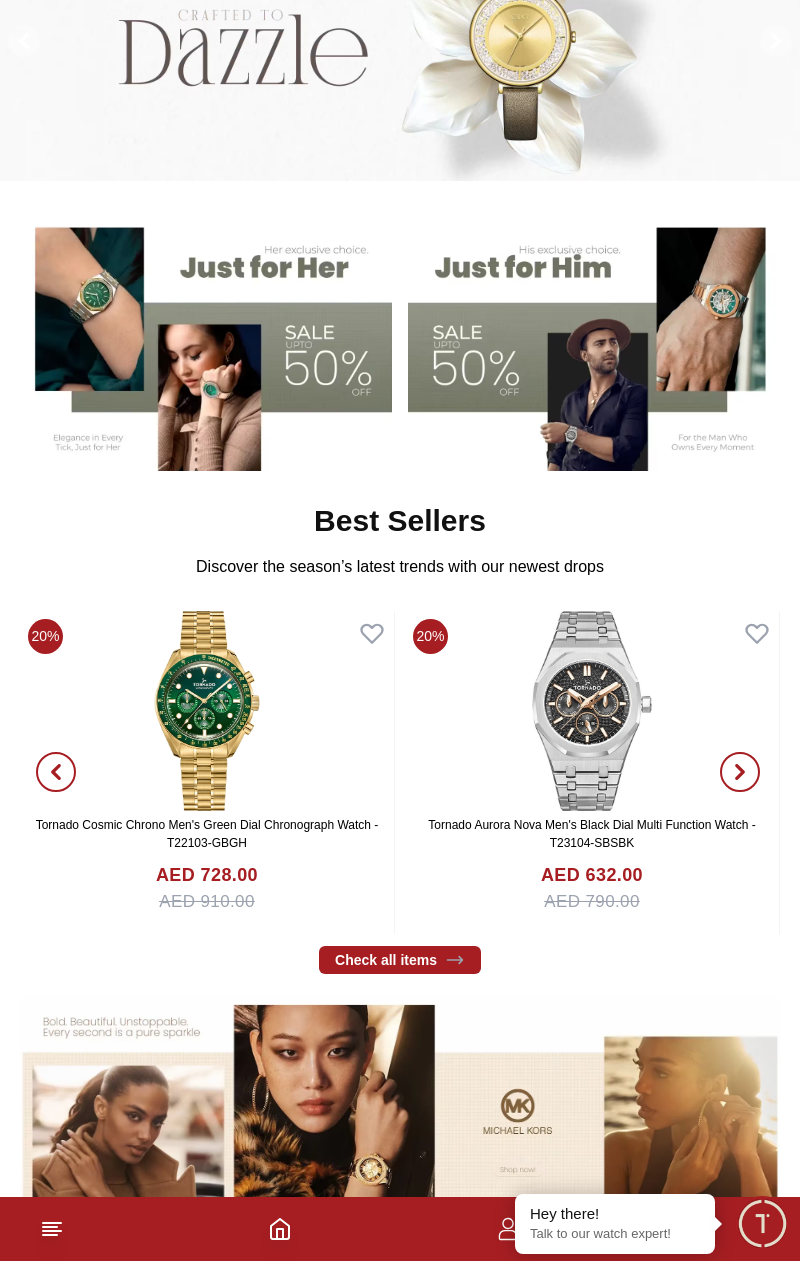 scroll, scrollTop: 0, scrollLeft: 0, axis: both 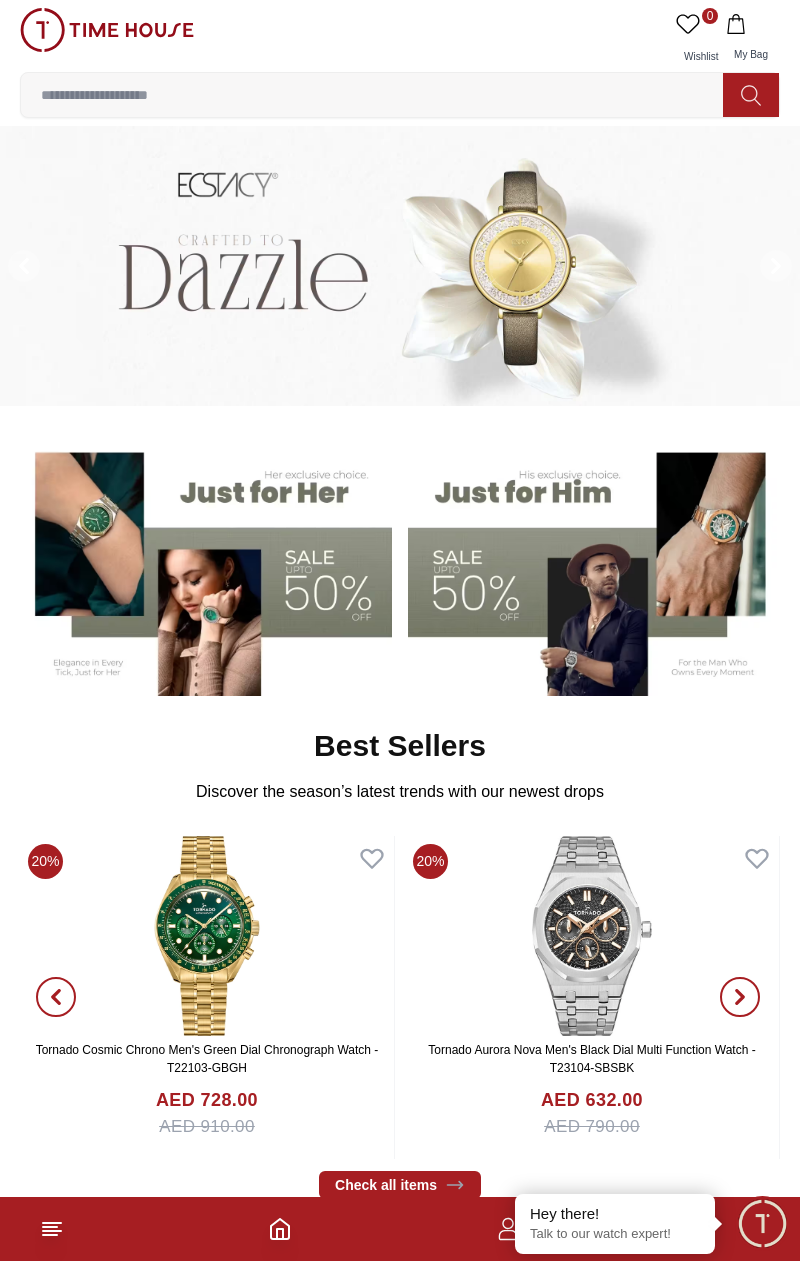 click on "My Bag" at bounding box center (751, 40) 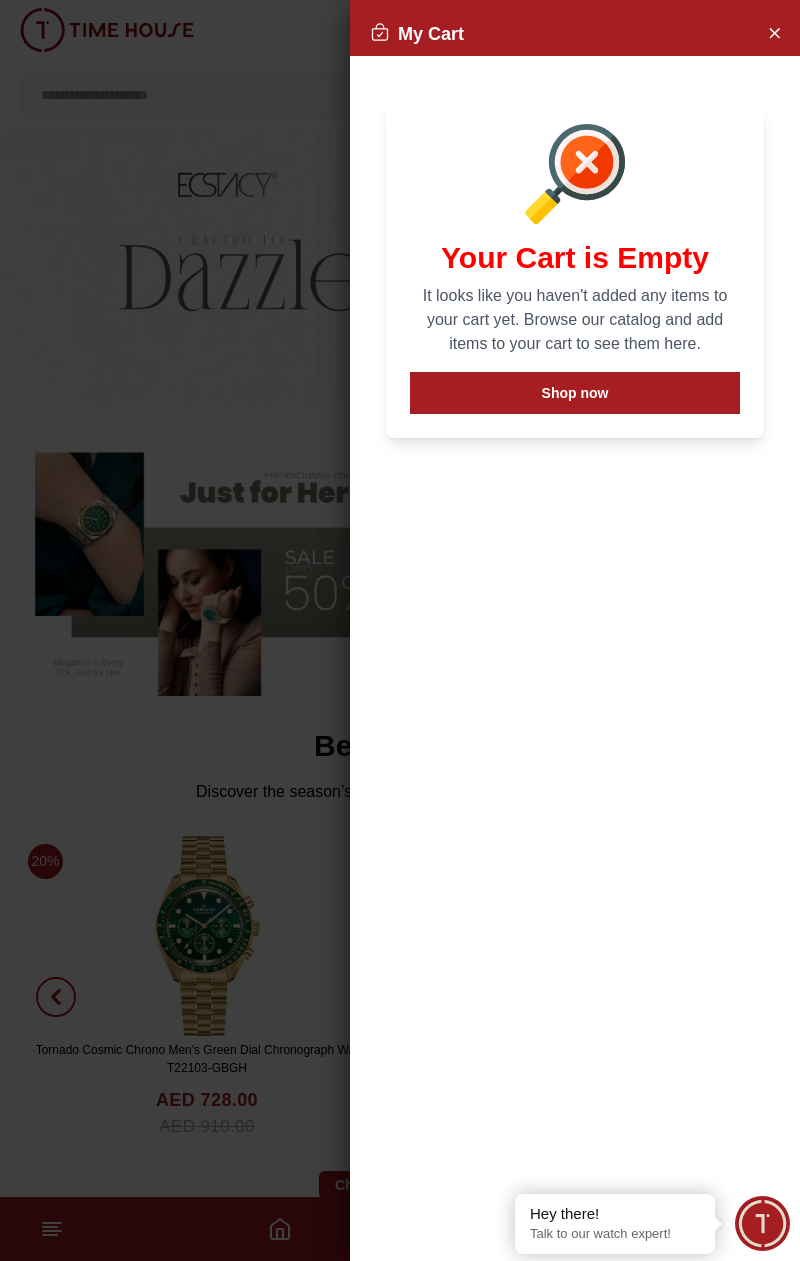 click at bounding box center (400, 630) 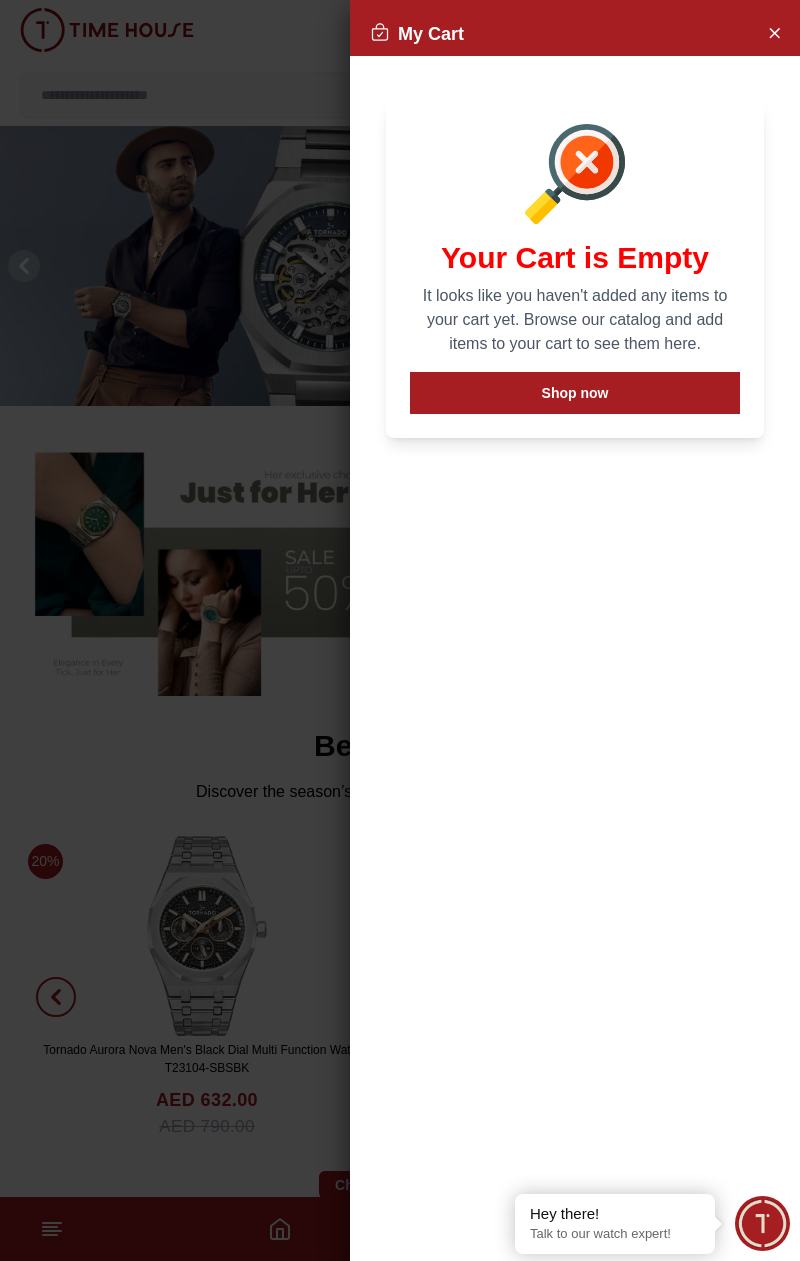 click at bounding box center [400, 630] 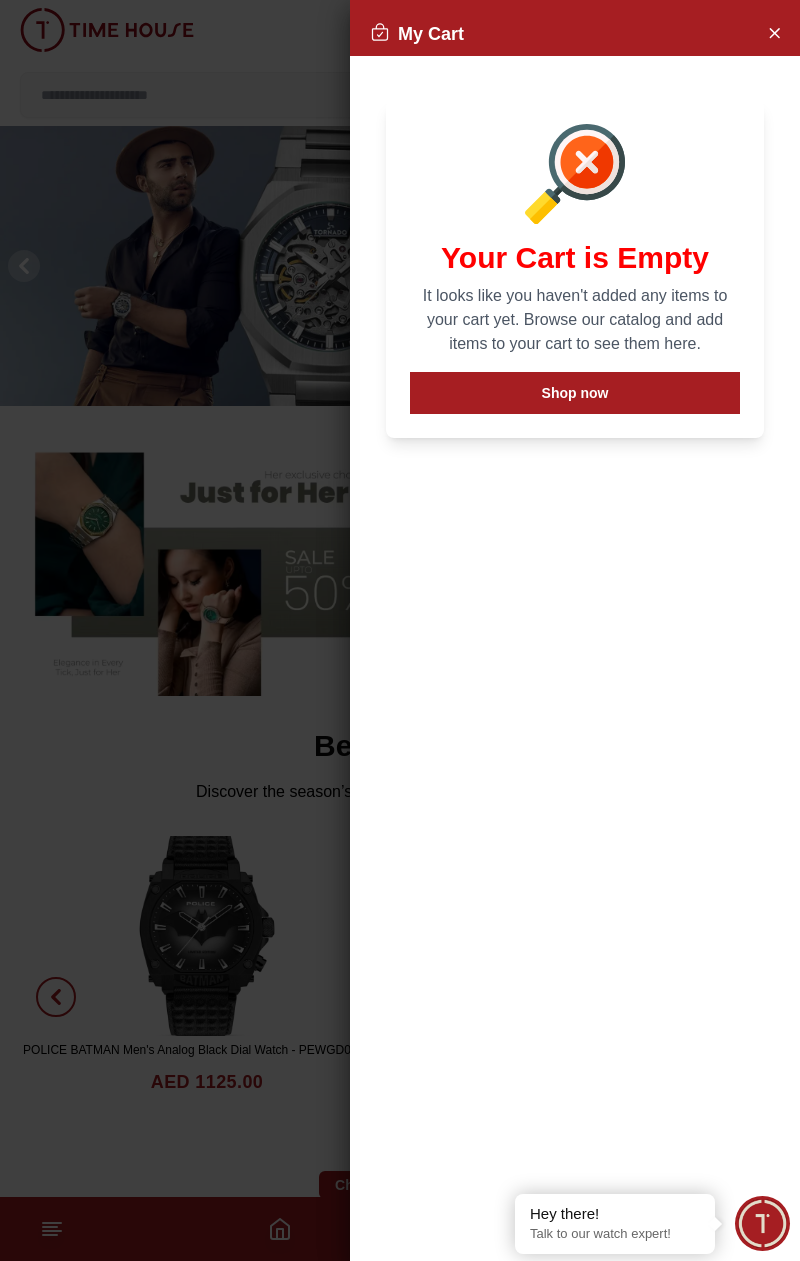 click 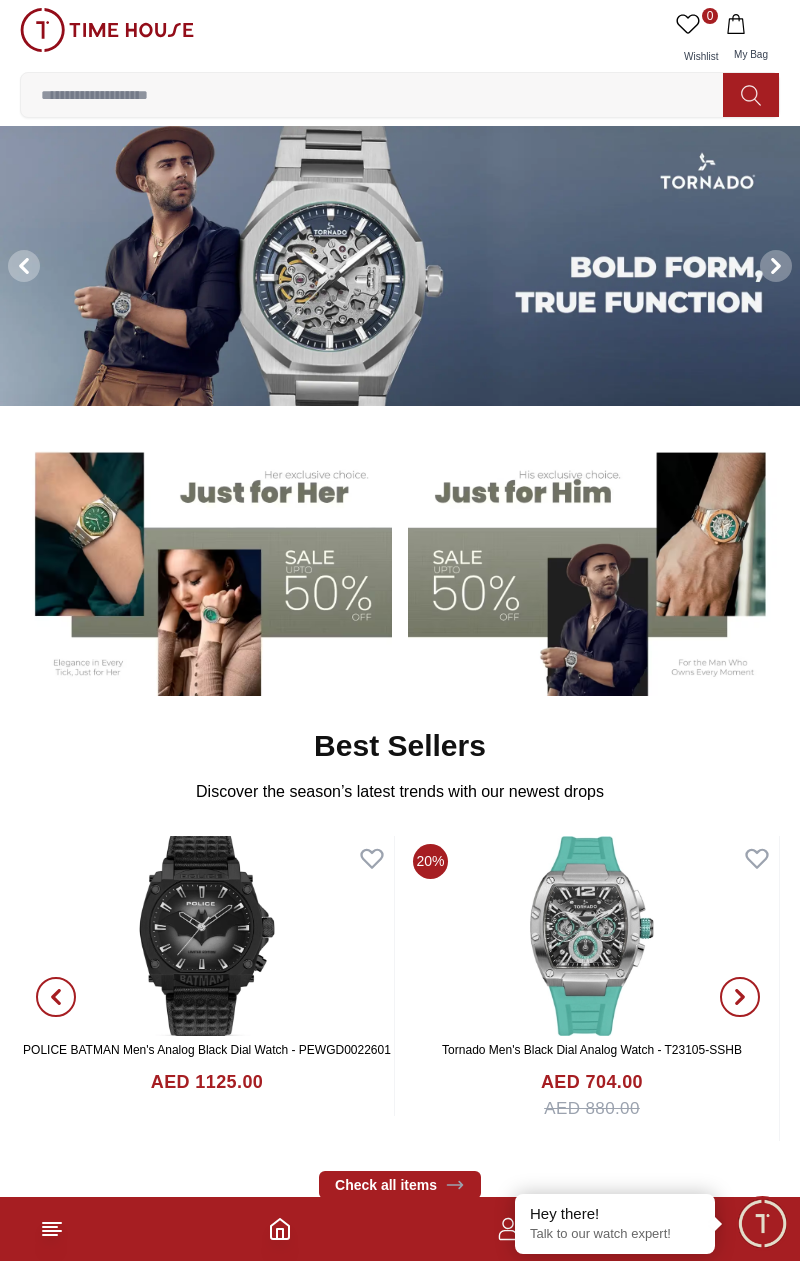 click 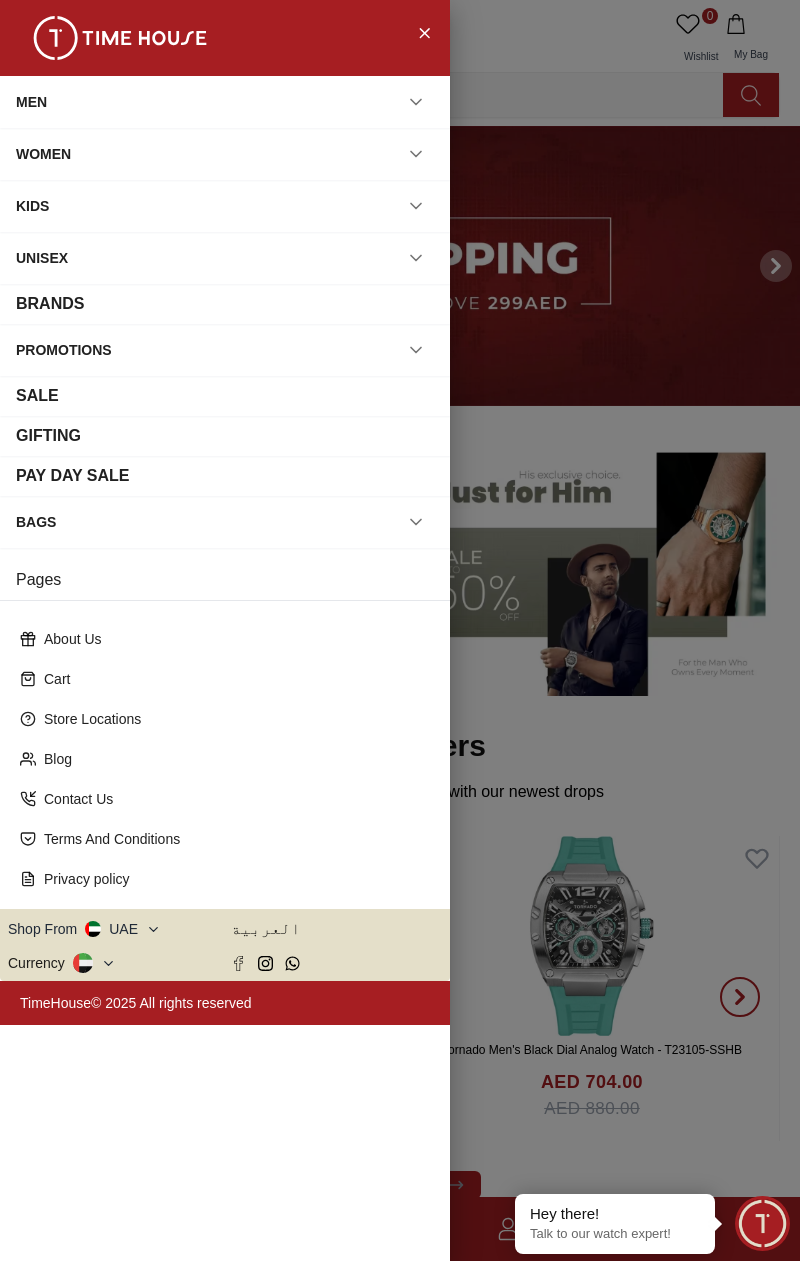 click on "Shop From UAE" at bounding box center (84, 929) 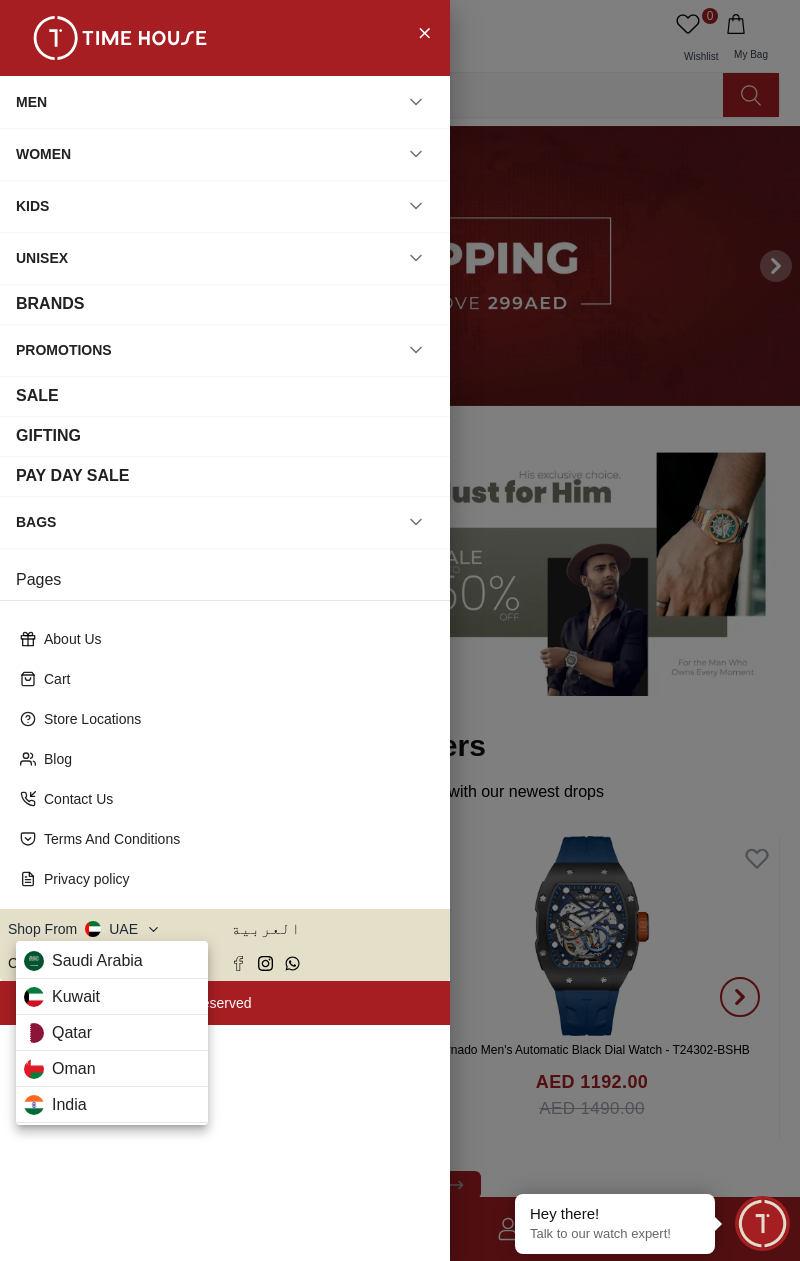 click on "Qatar" at bounding box center [112, 1033] 